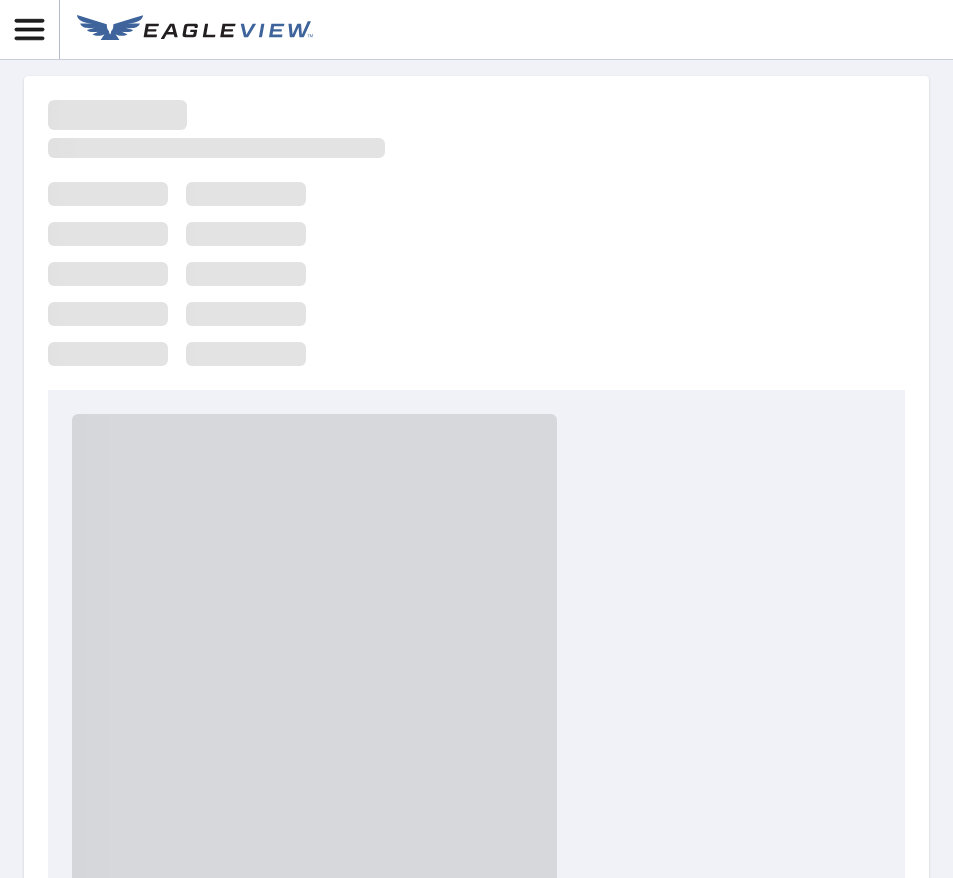 scroll, scrollTop: 0, scrollLeft: 0, axis: both 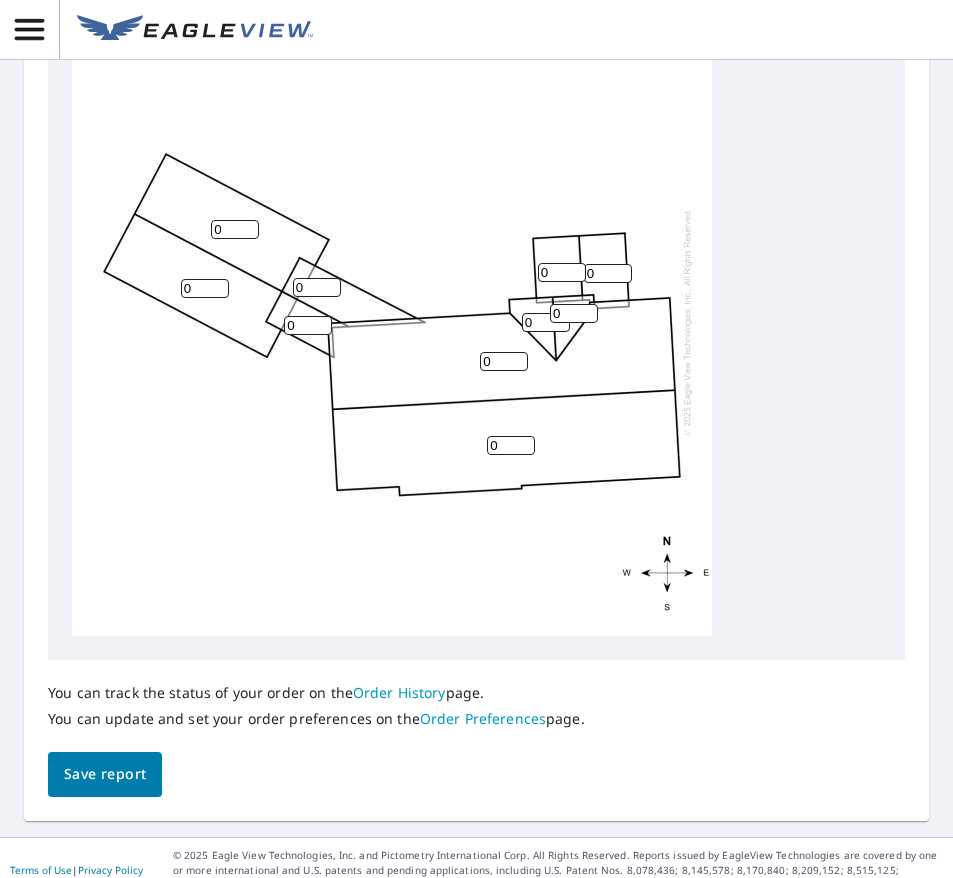 click on "0" at bounding box center (205, 288) 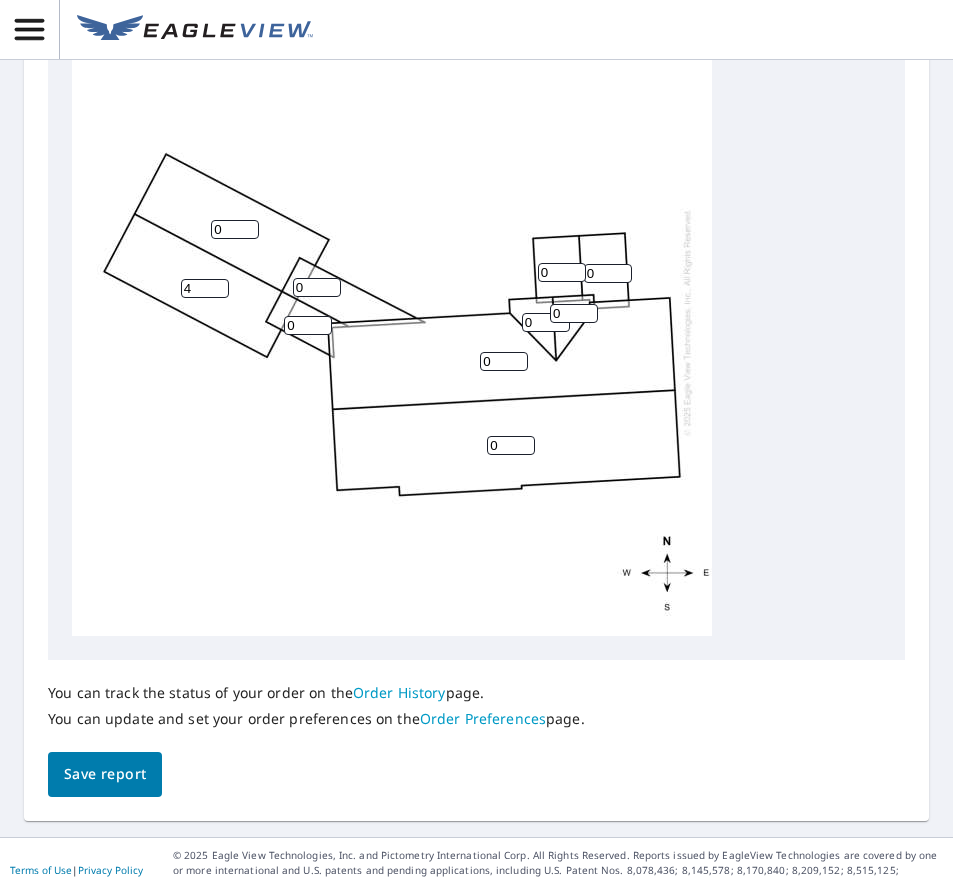 type on "4" 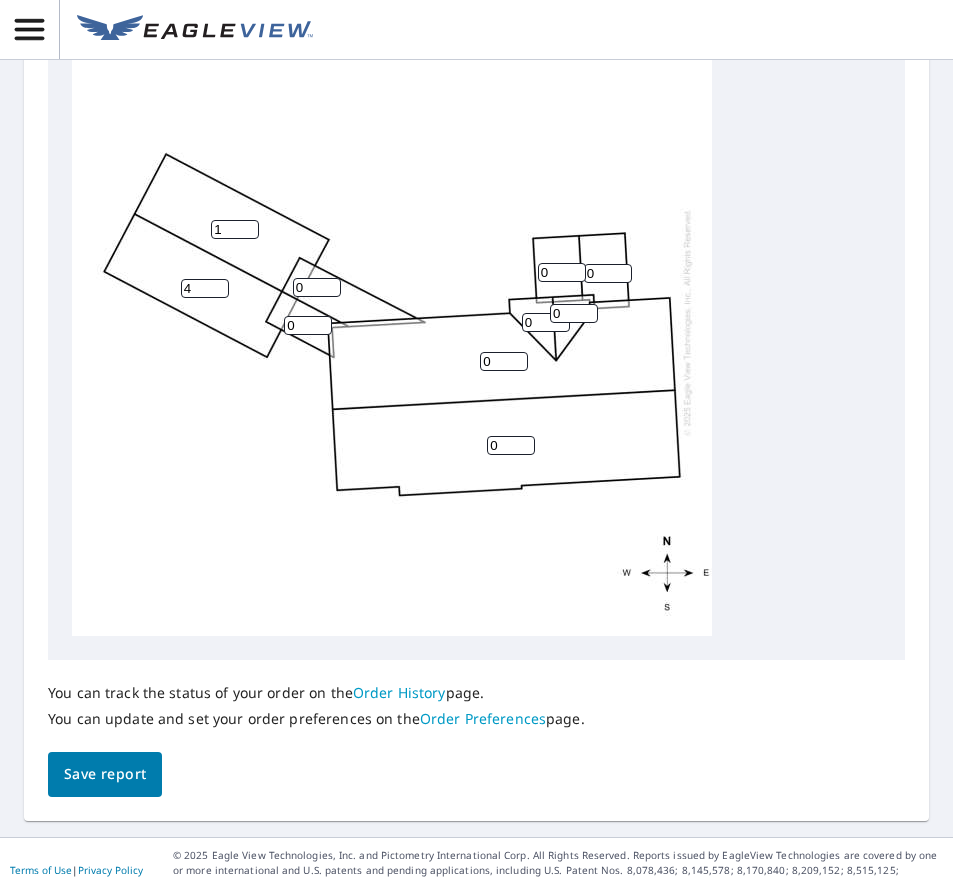 click on "1" at bounding box center (235, 229) 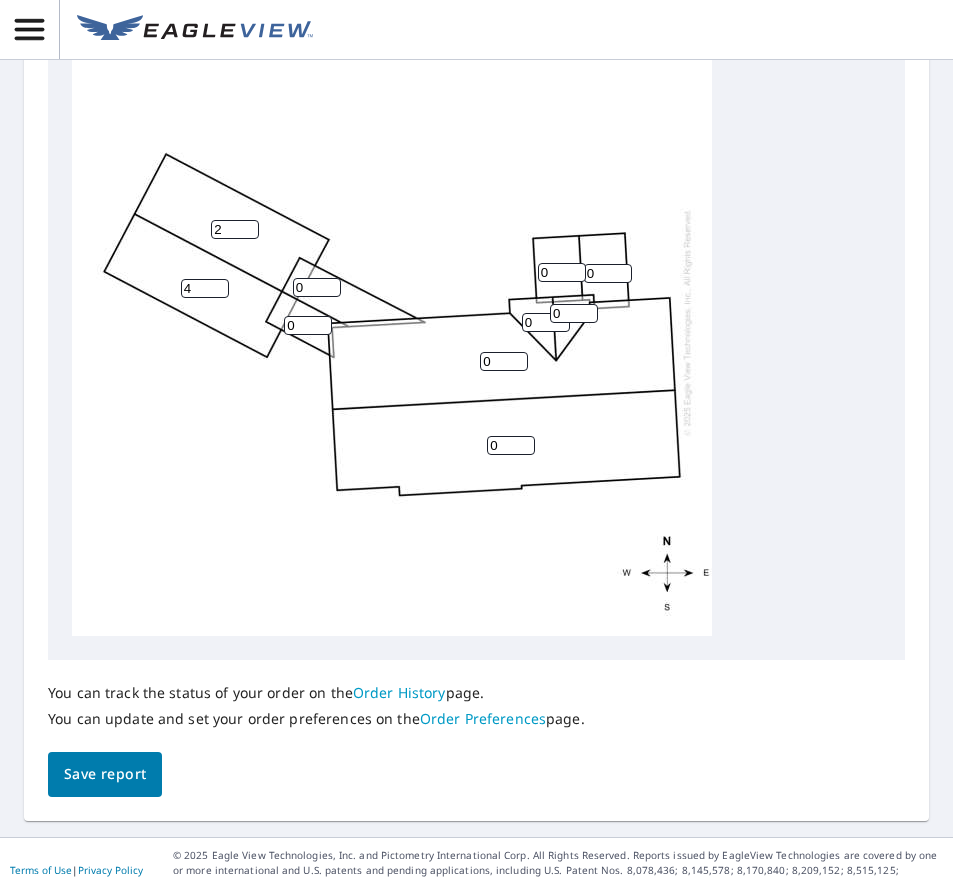 click on "2" at bounding box center [235, 229] 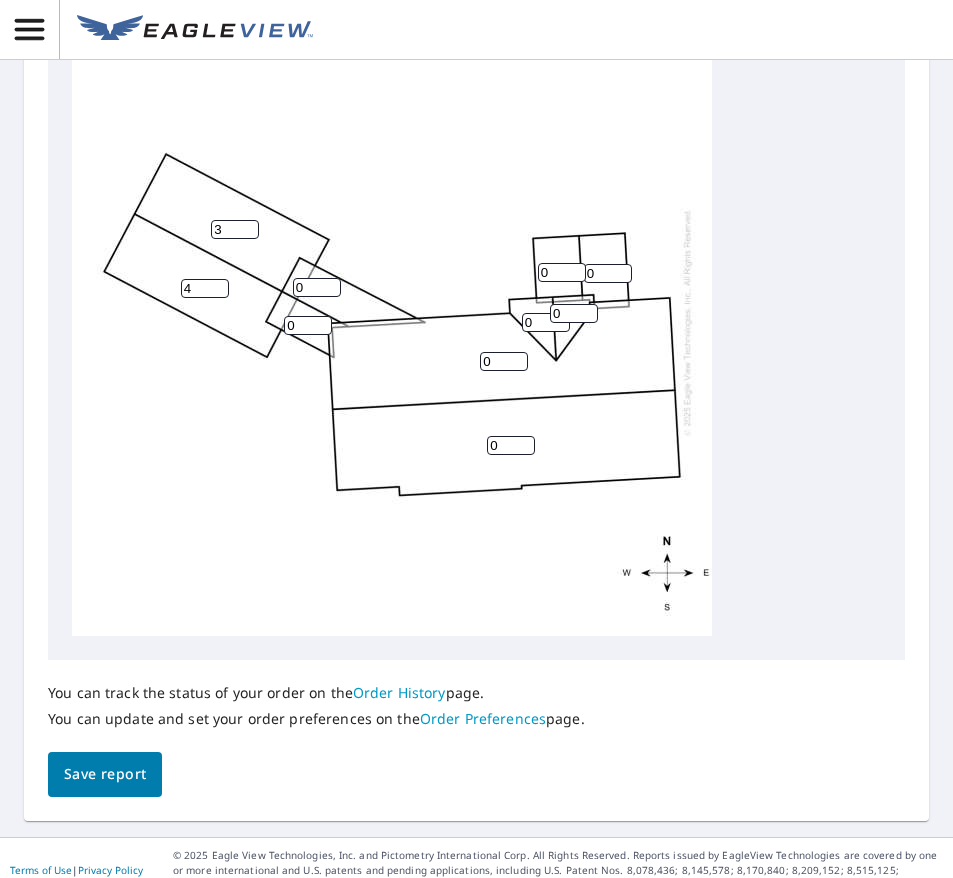 click on "3" at bounding box center [235, 229] 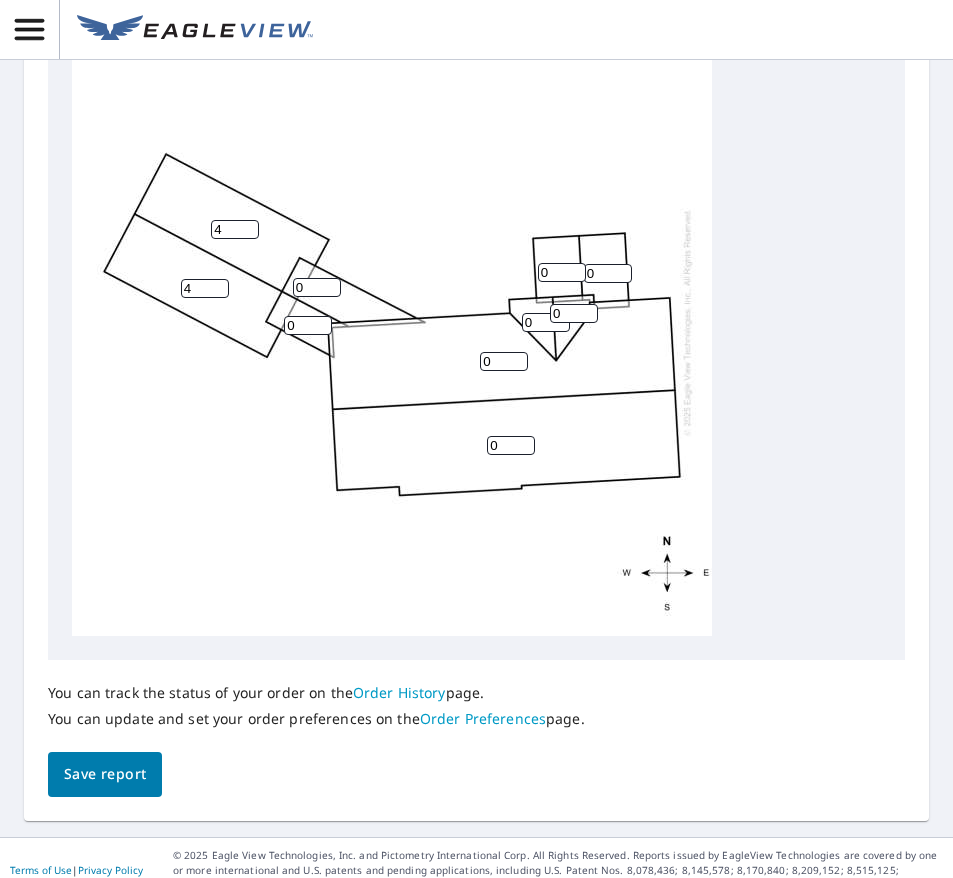 type on "4" 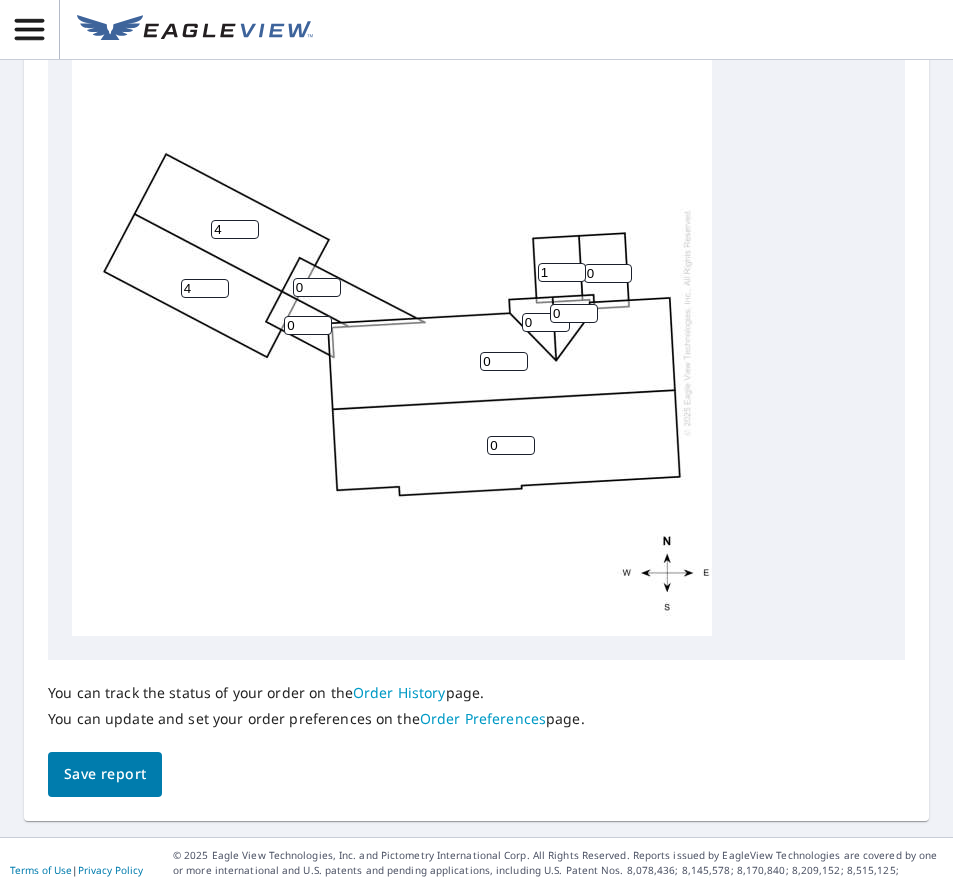 click on "1" at bounding box center [562, 272] 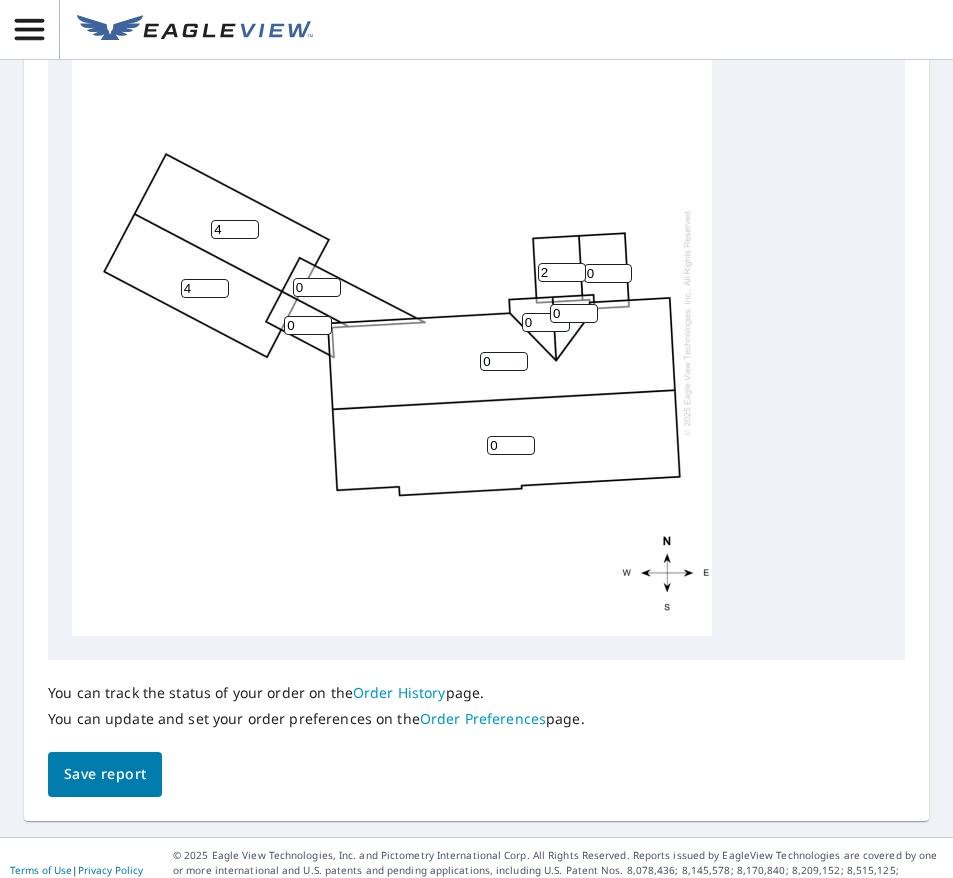 click on "2" at bounding box center [562, 272] 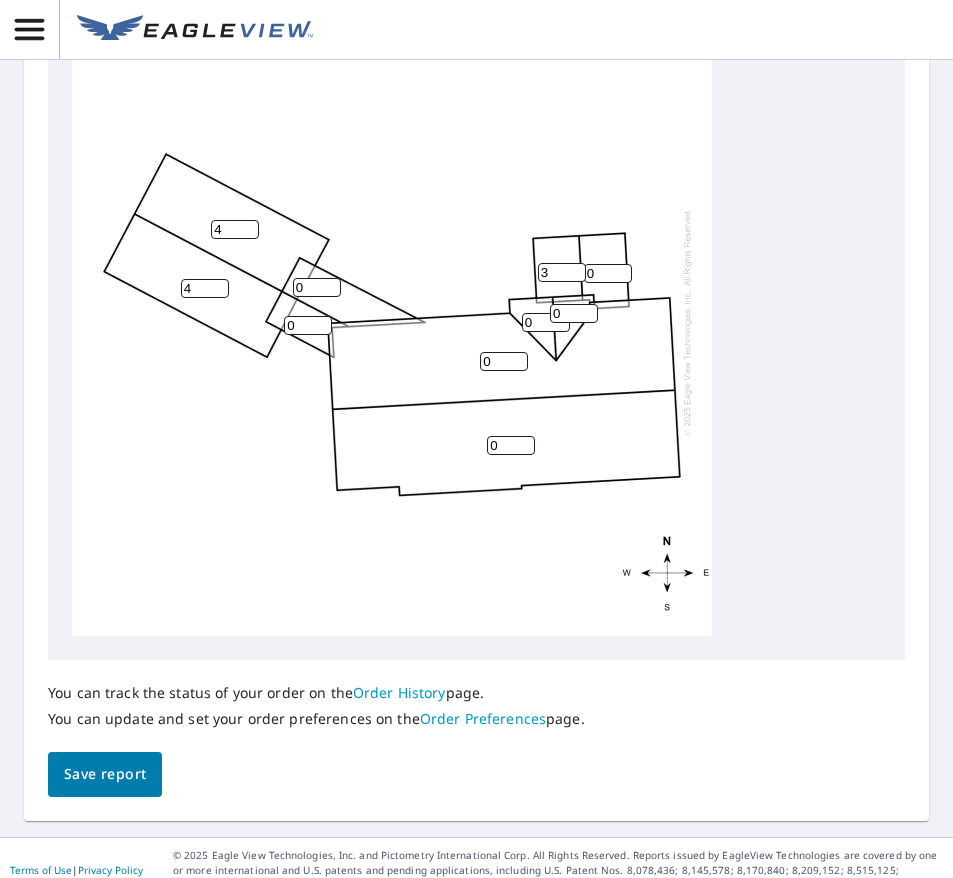 click on "3" at bounding box center [562, 272] 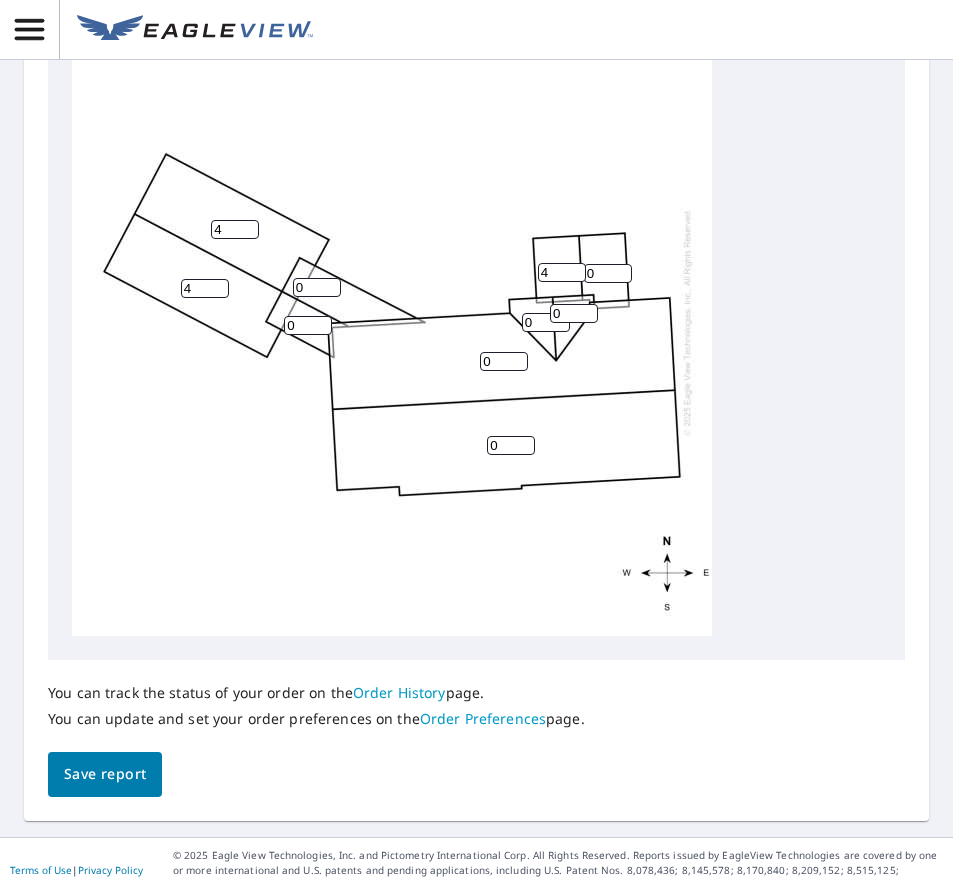 click on "4" at bounding box center [562, 272] 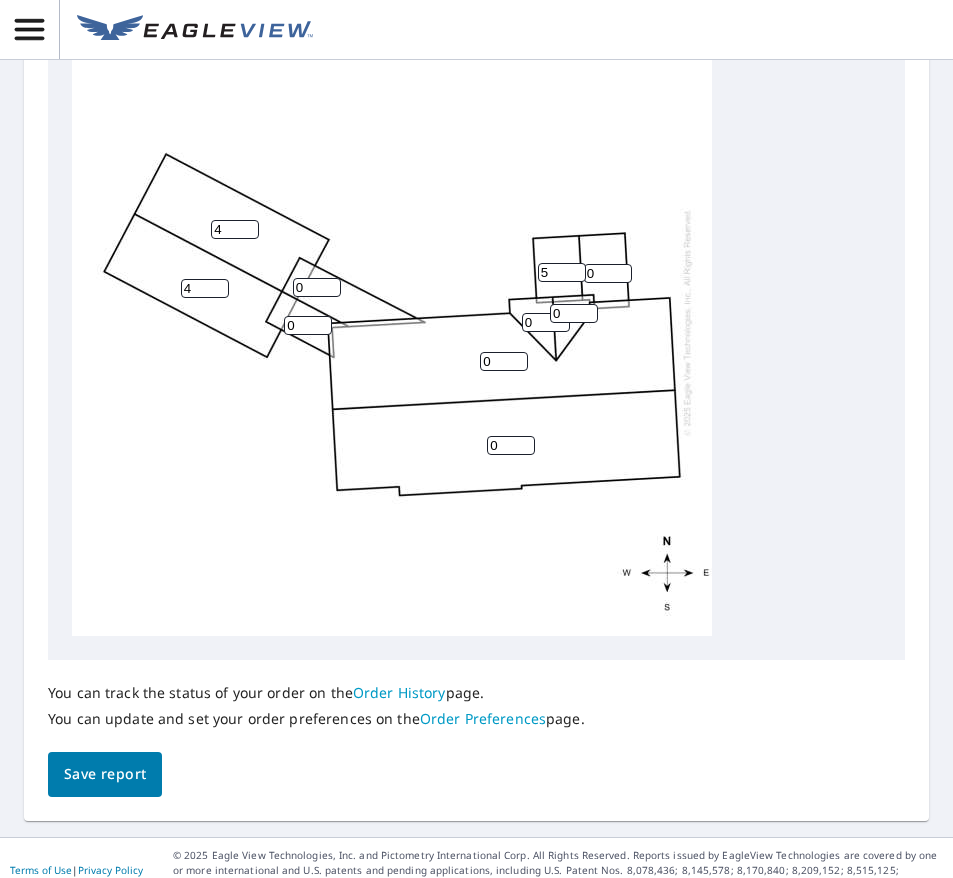 click on "5" at bounding box center (562, 272) 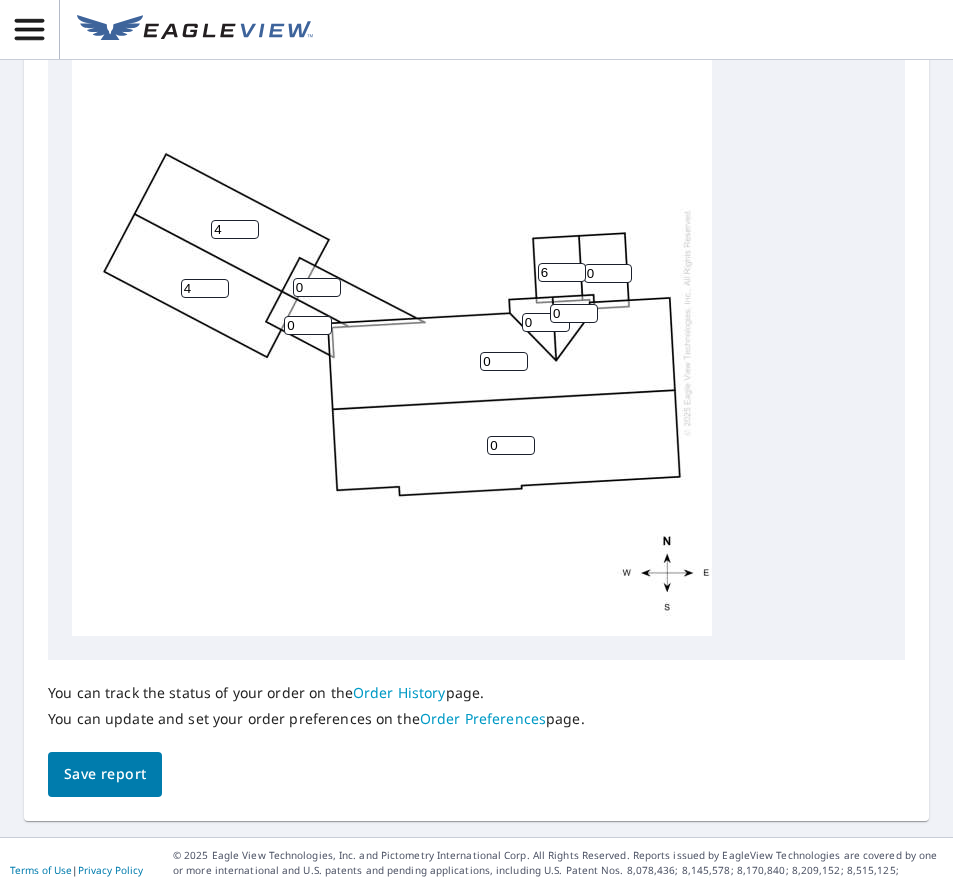 type on "6" 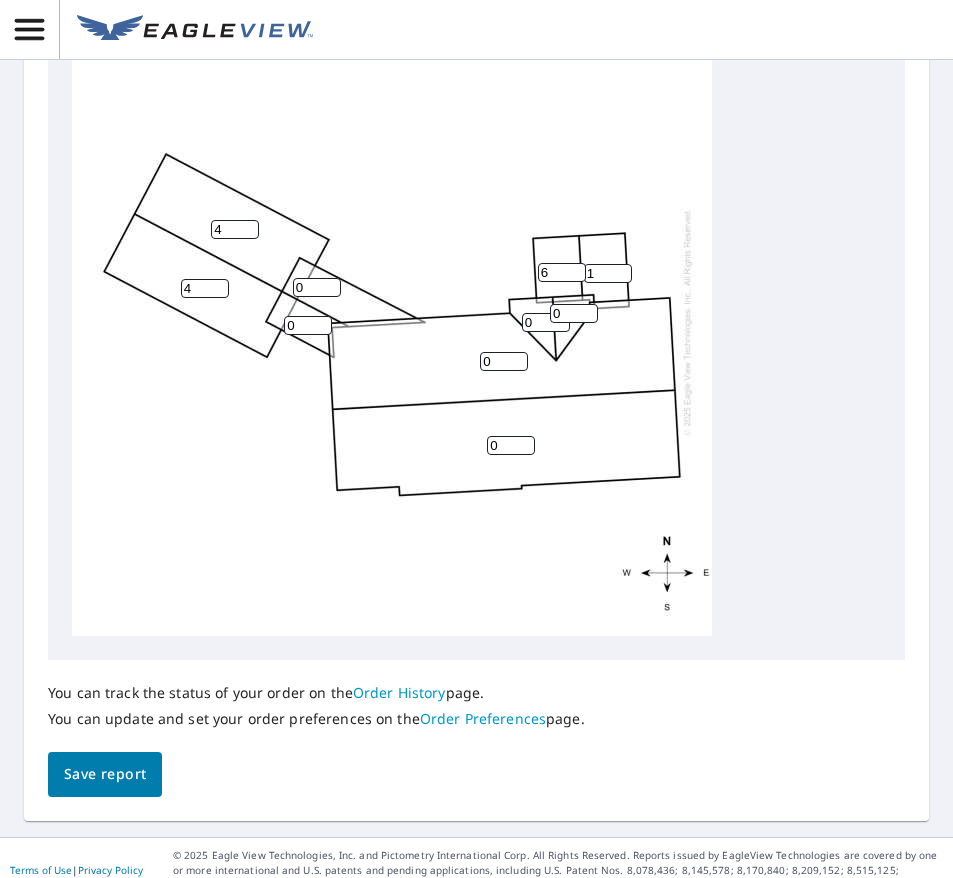 click on "1" at bounding box center [608, 273] 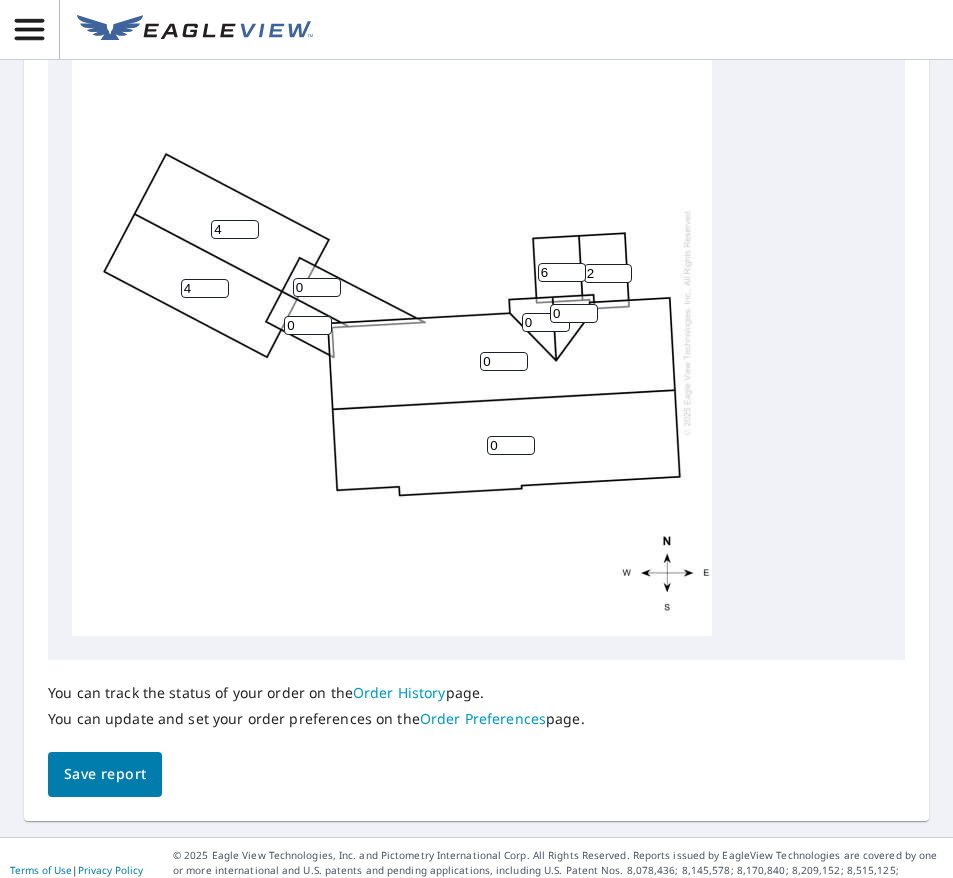 click on "2" at bounding box center (608, 273) 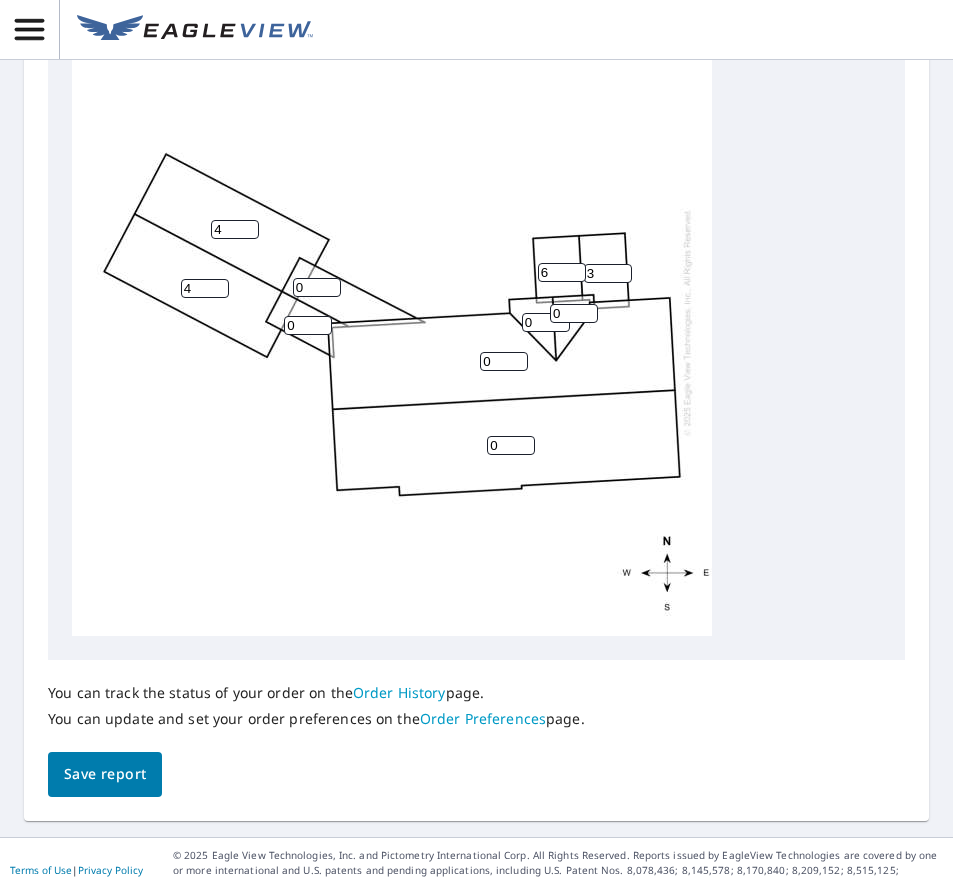 click on "3" at bounding box center (608, 273) 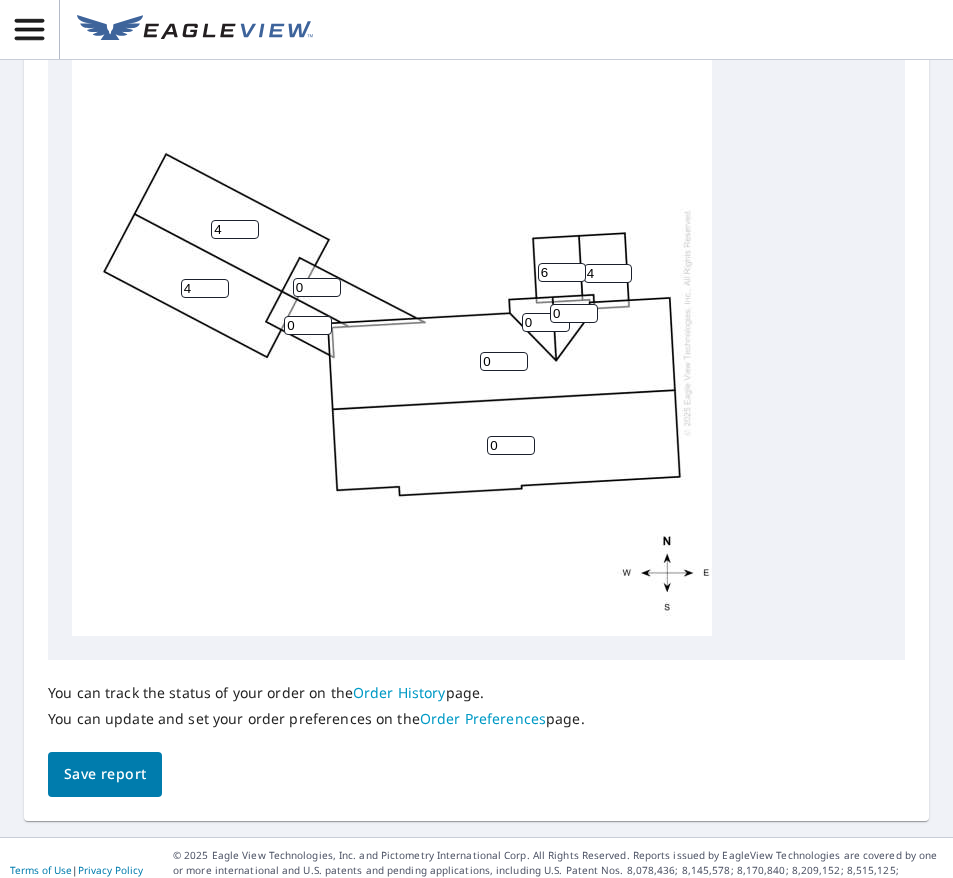 click on "4" at bounding box center (608, 273) 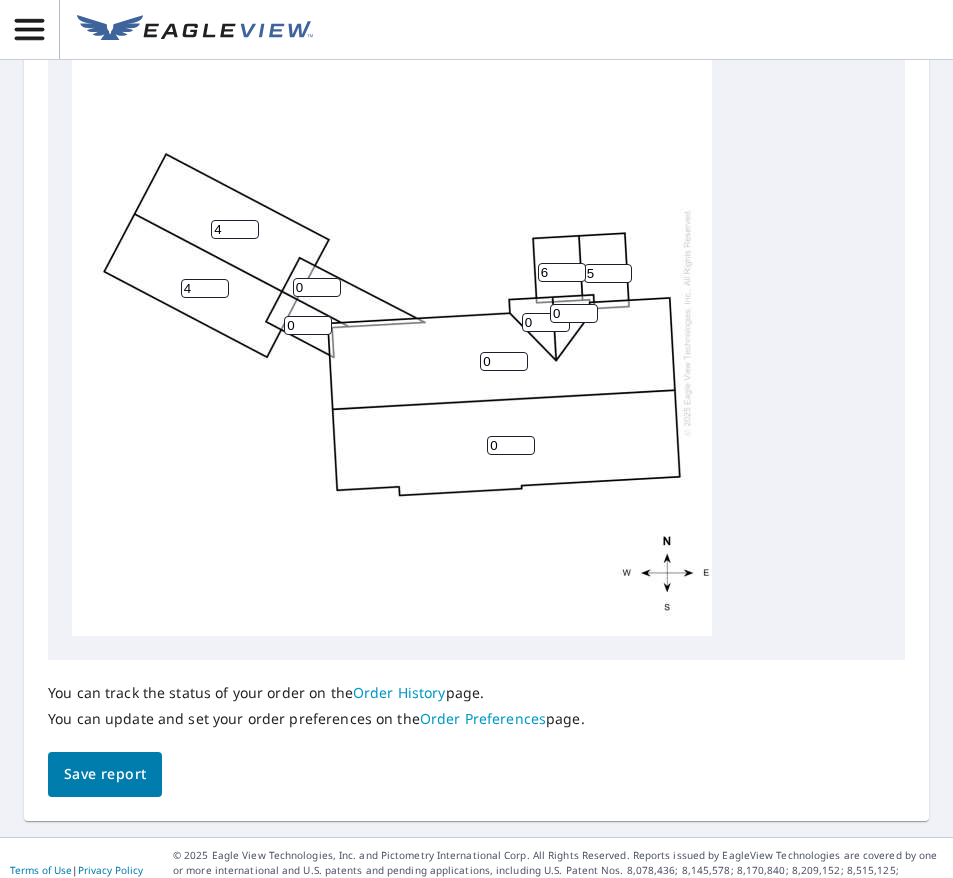 click on "5" at bounding box center [608, 273] 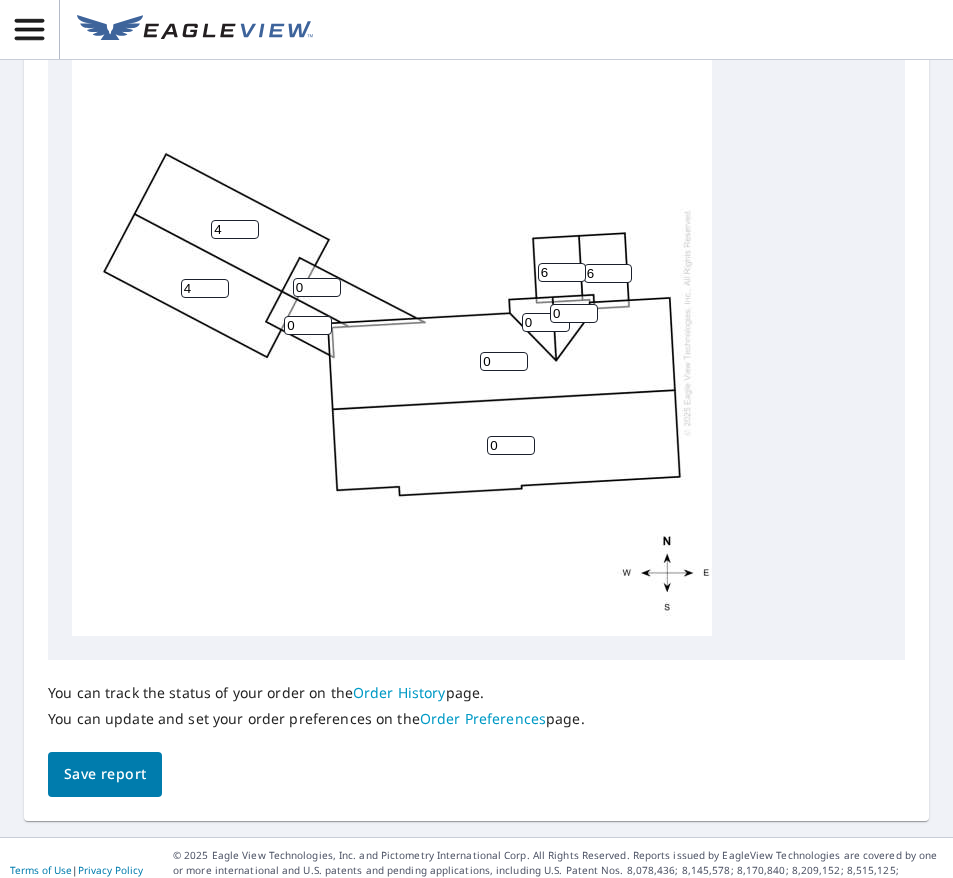 click on "6" at bounding box center [608, 273] 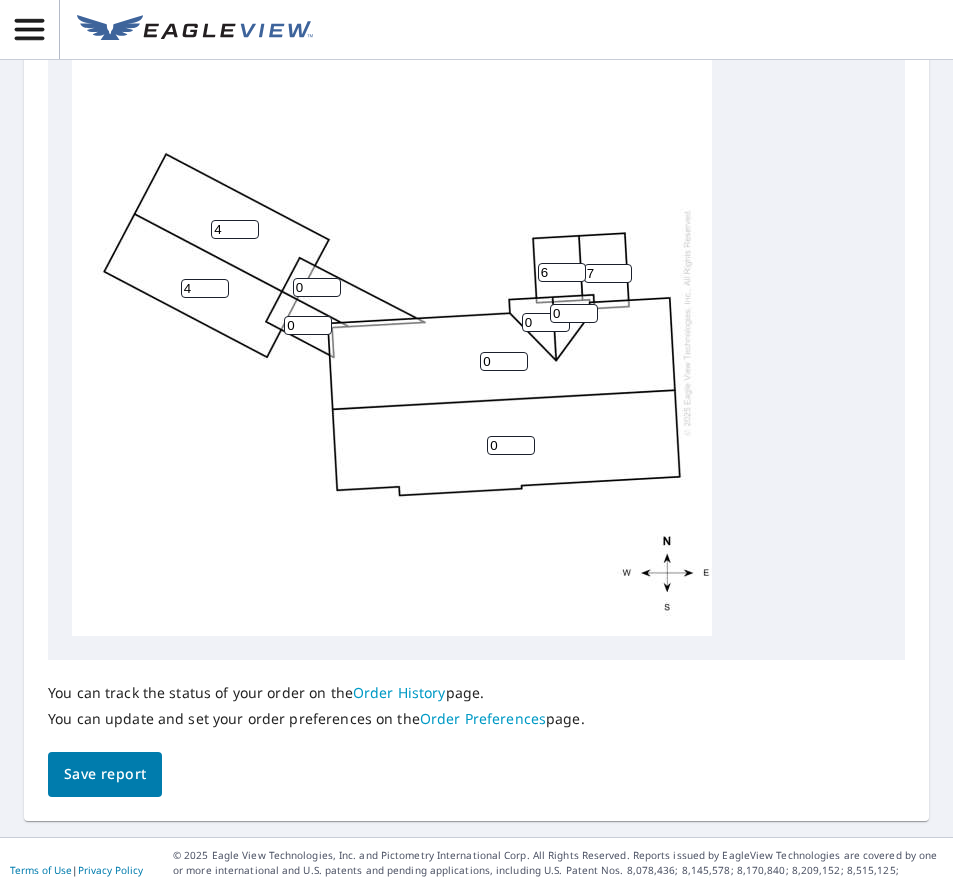 click on "7" at bounding box center [608, 273] 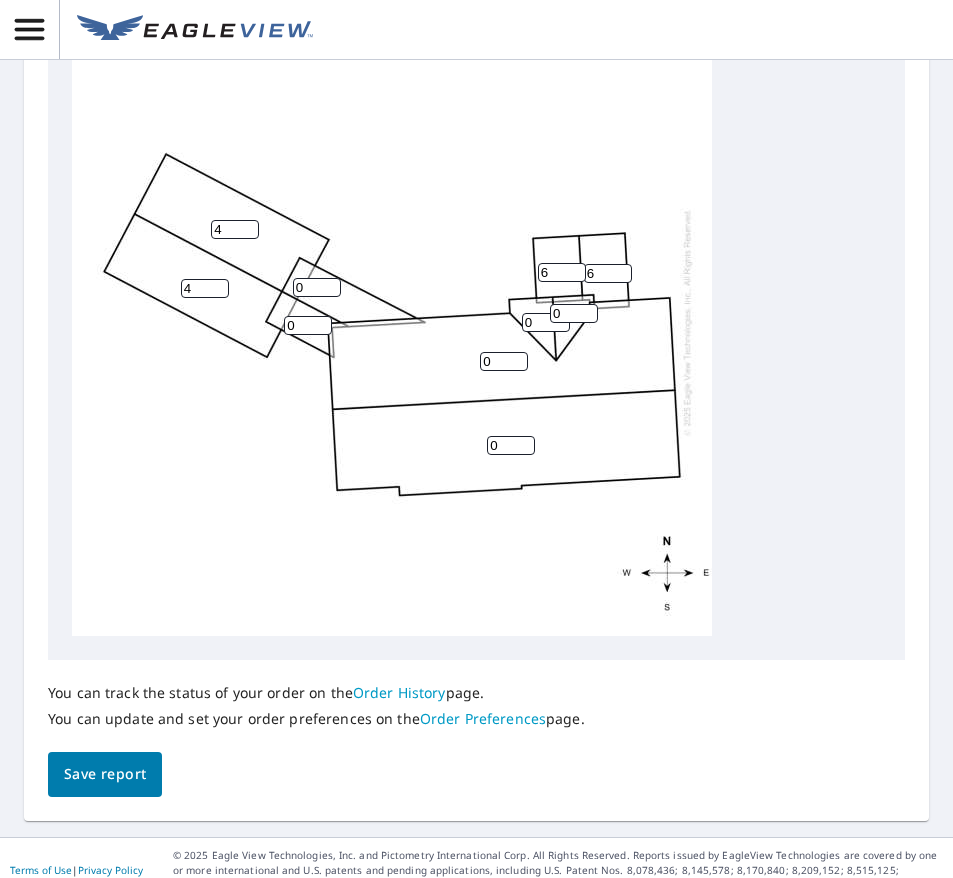 type on "6" 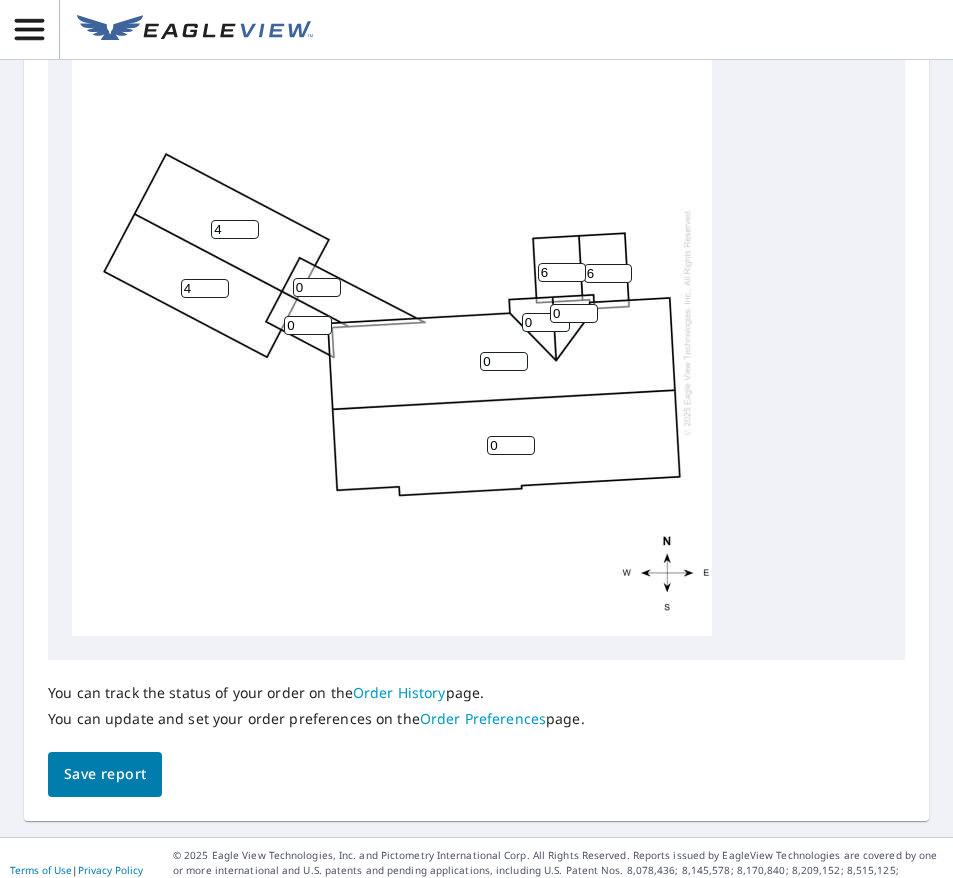 click on "6" at bounding box center [608, 273] 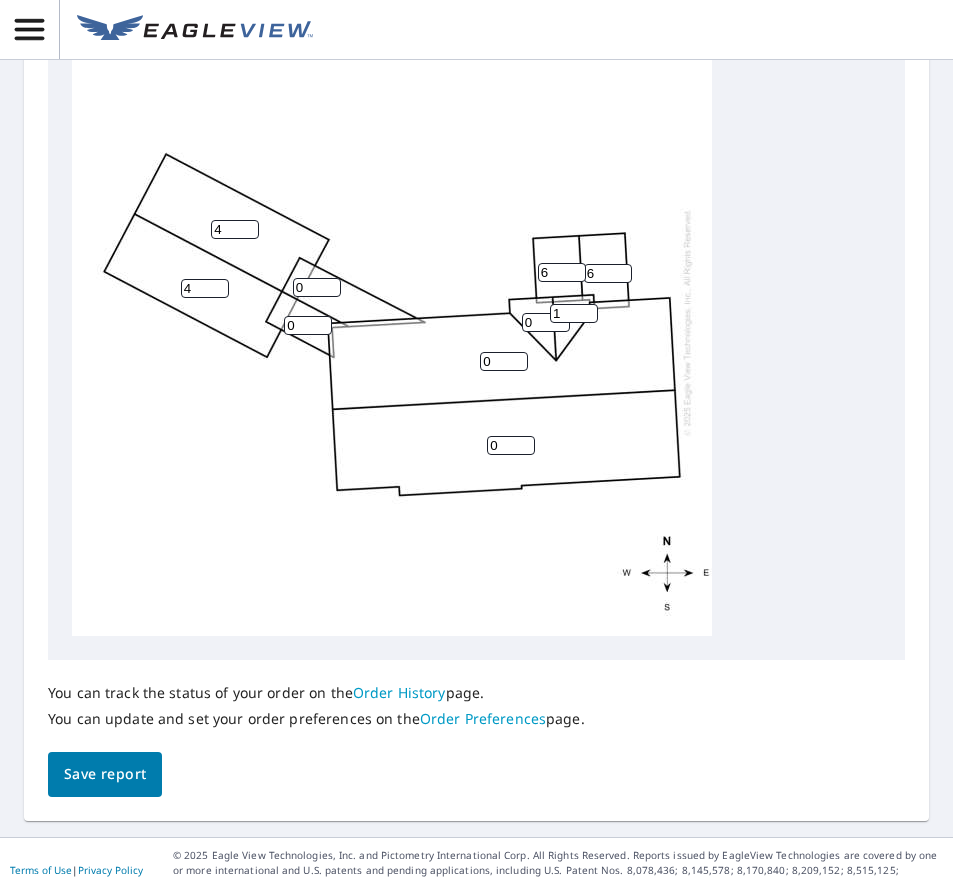 click on "1" at bounding box center (574, 313) 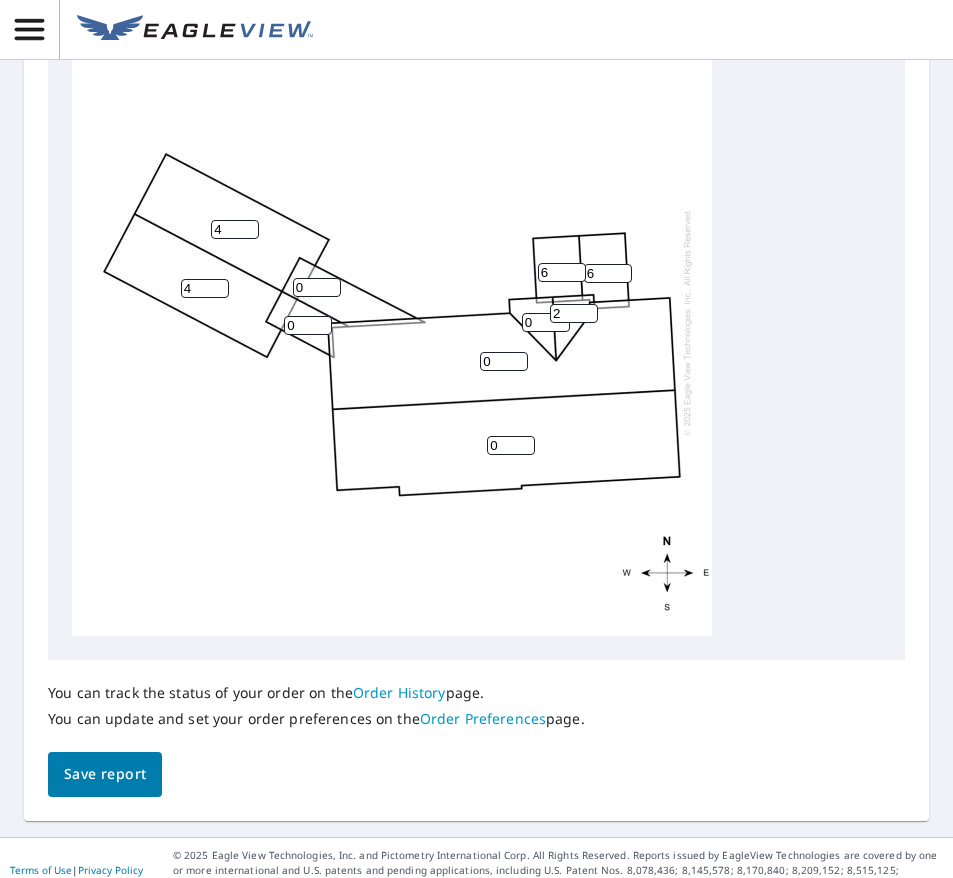 click on "2" at bounding box center [574, 313] 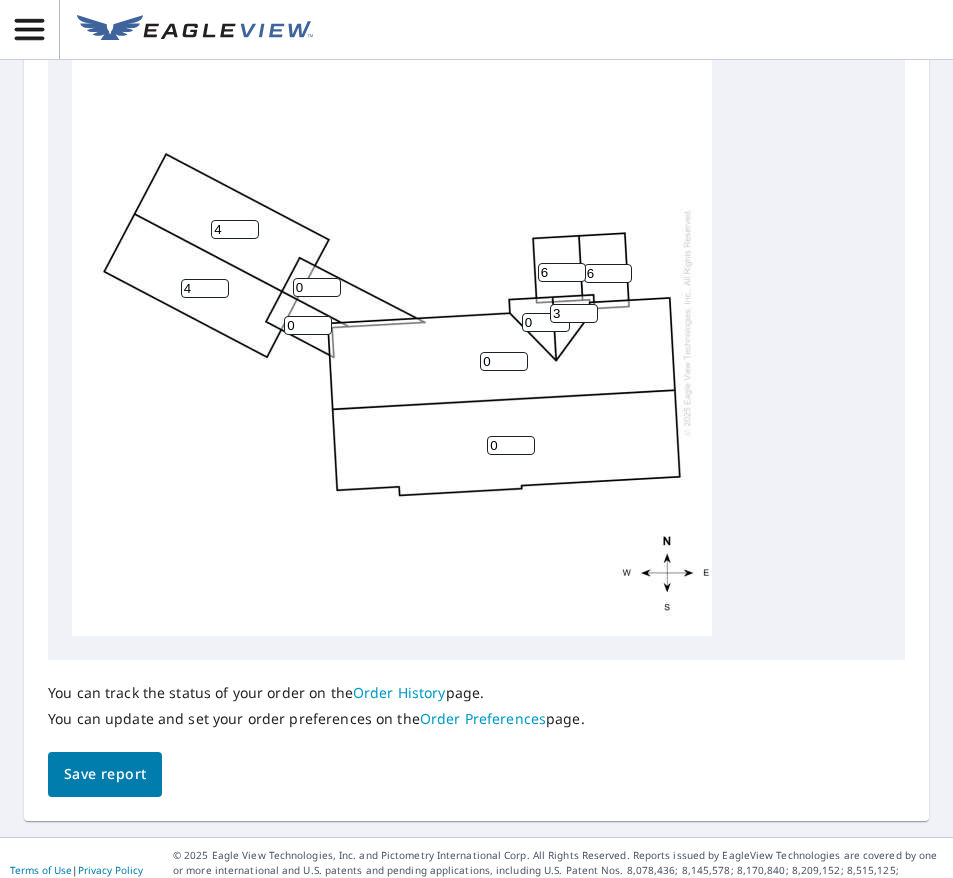 click on "3" at bounding box center (574, 313) 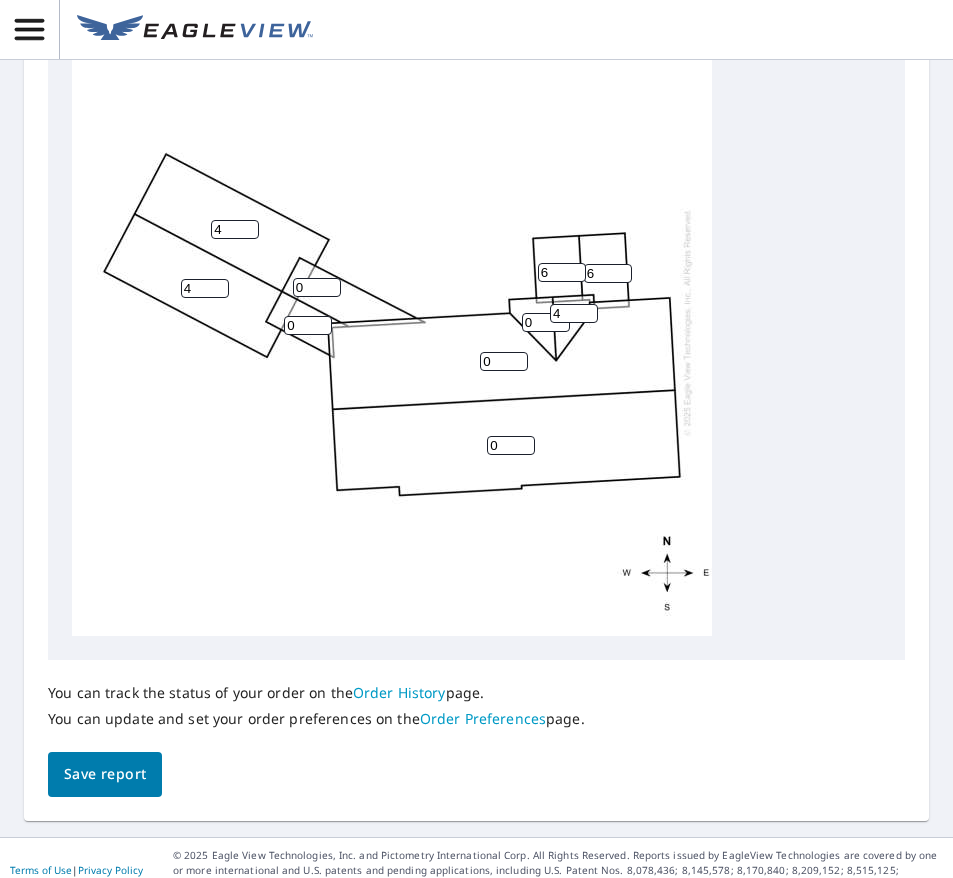 click on "4" at bounding box center [574, 313] 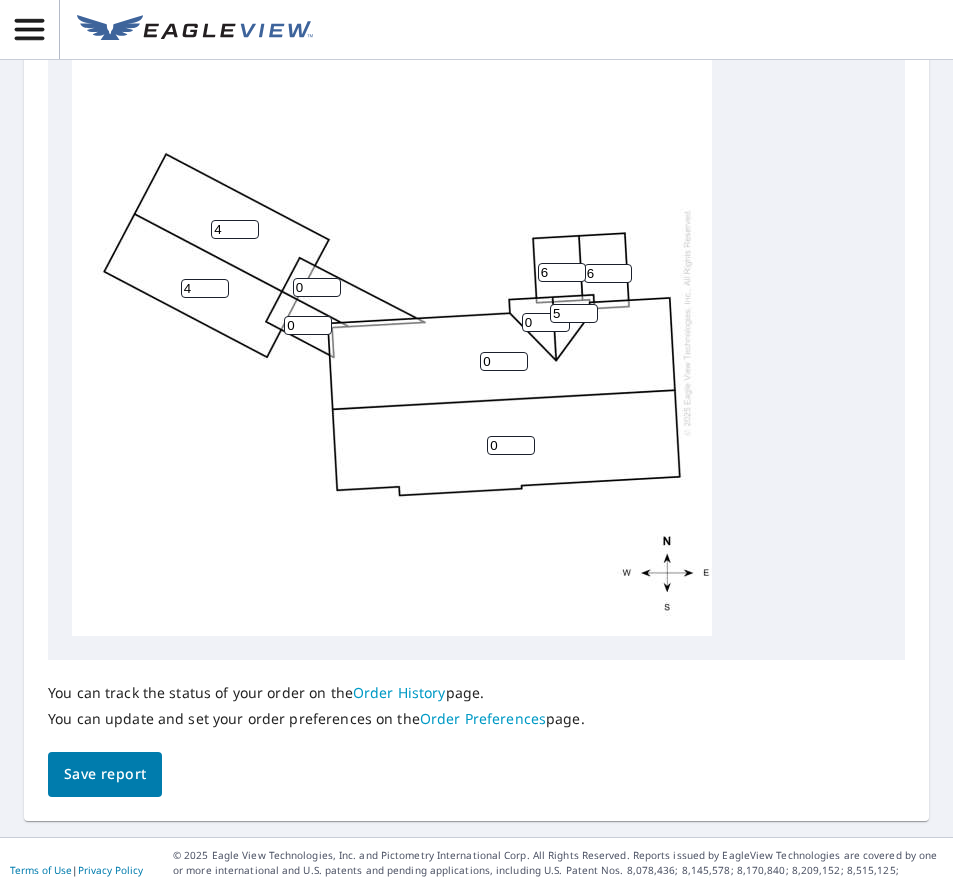 type on "5" 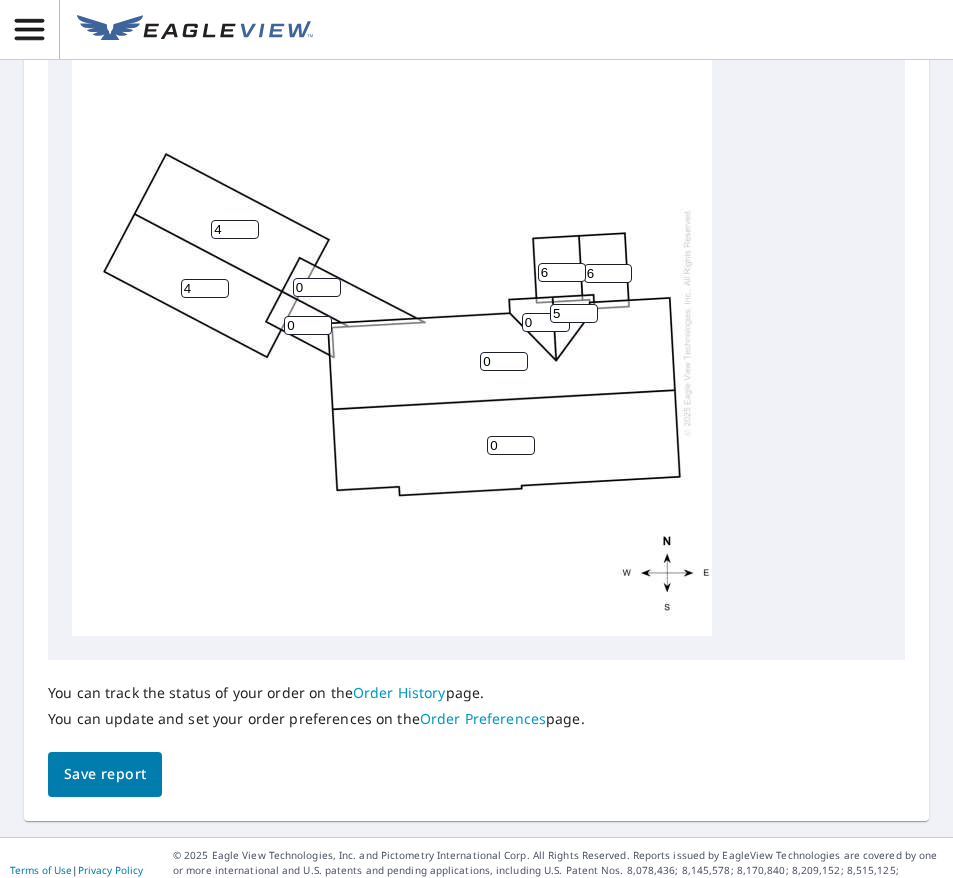 click on "5" at bounding box center [574, 313] 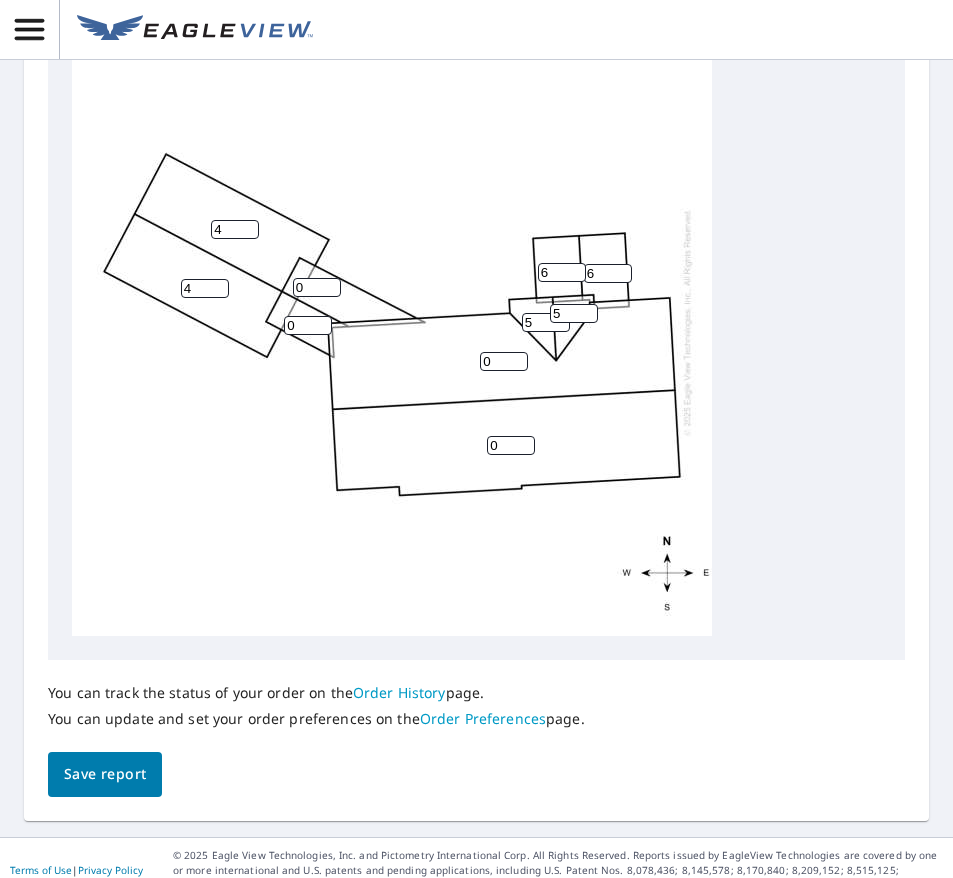 type on "5" 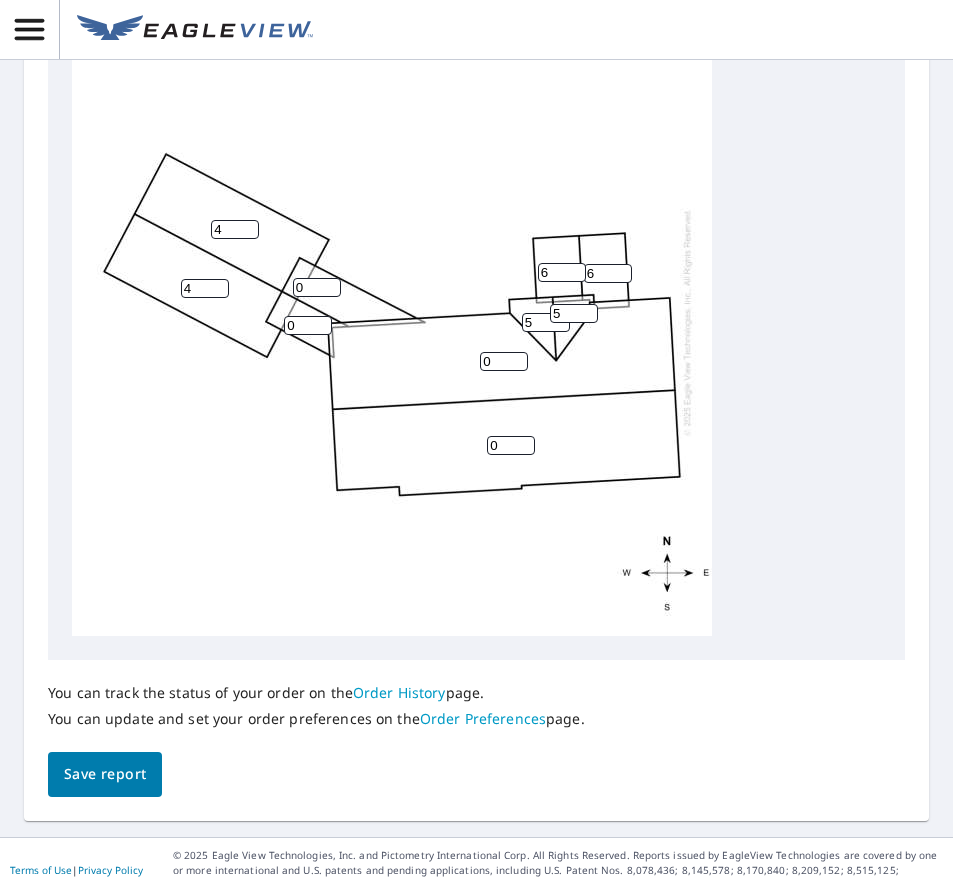 click on "0 0 4 4 0 6 6 0 5 5" at bounding box center [392, 322] 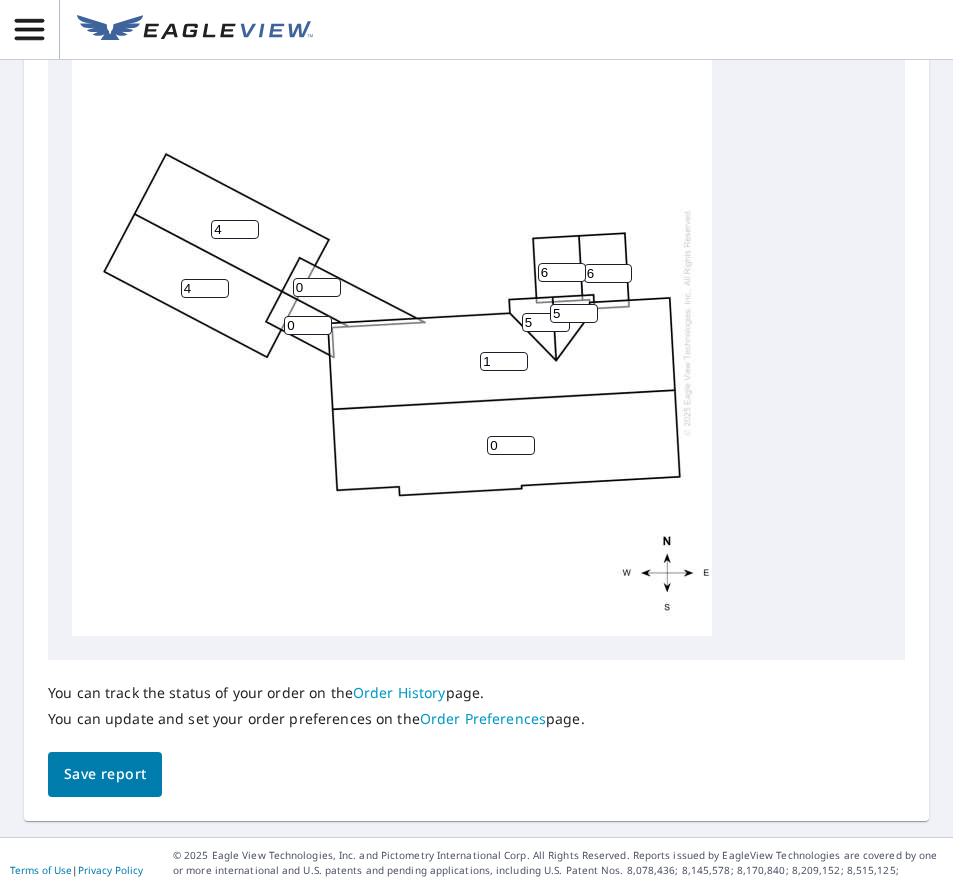click on "1" at bounding box center [504, 361] 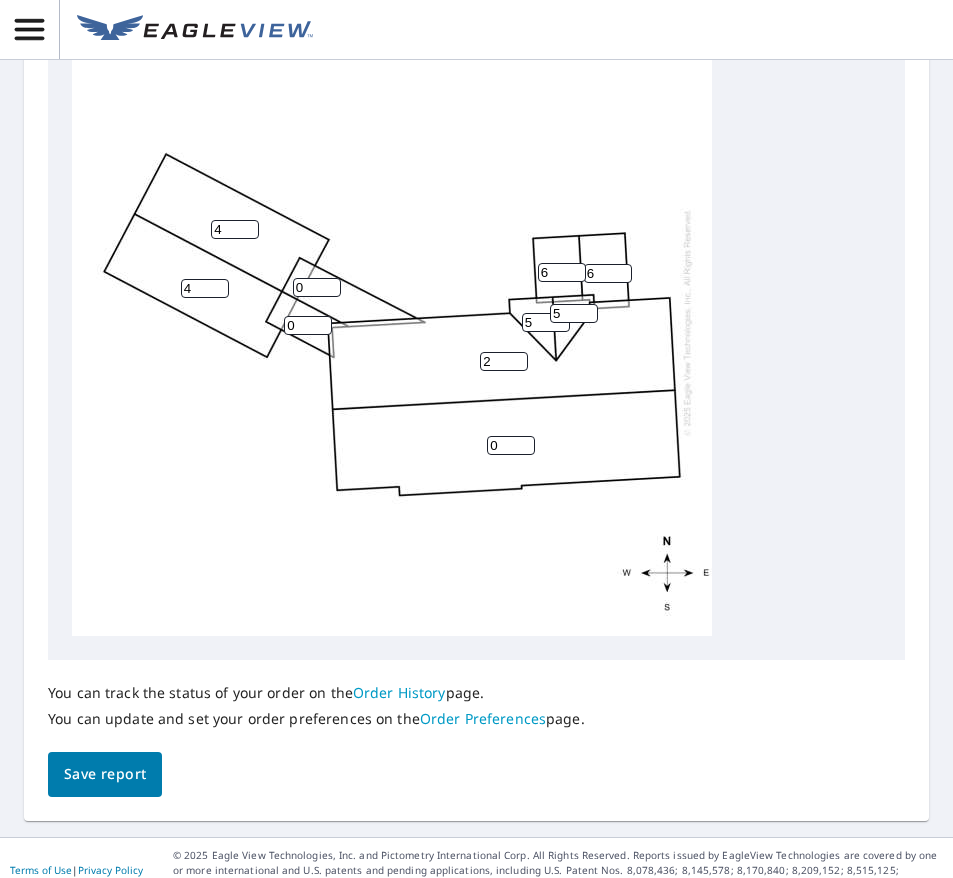 click on "2" at bounding box center [504, 361] 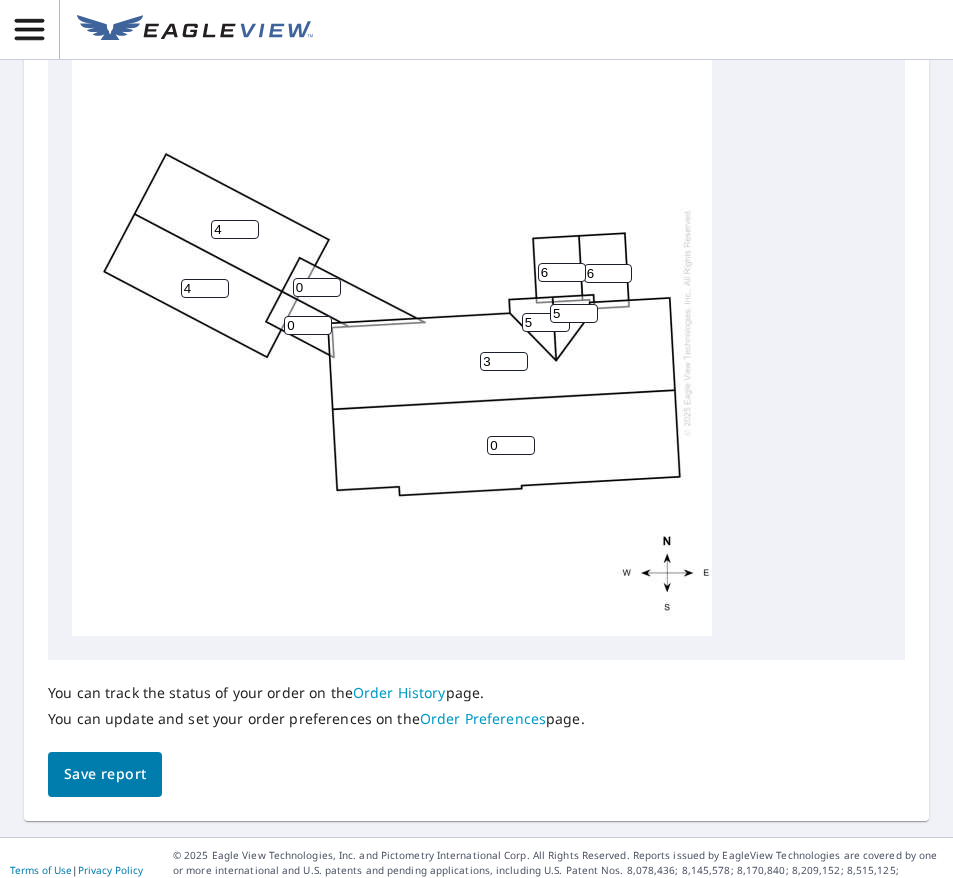 click on "3" at bounding box center [504, 361] 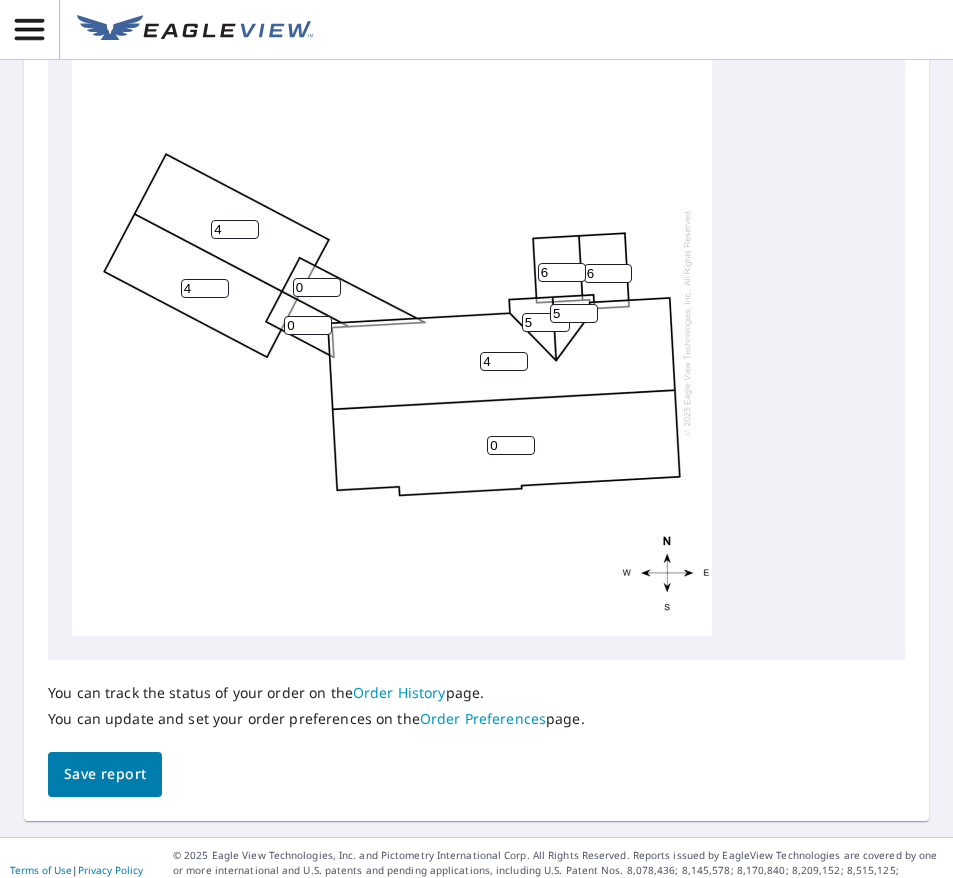 type on "4" 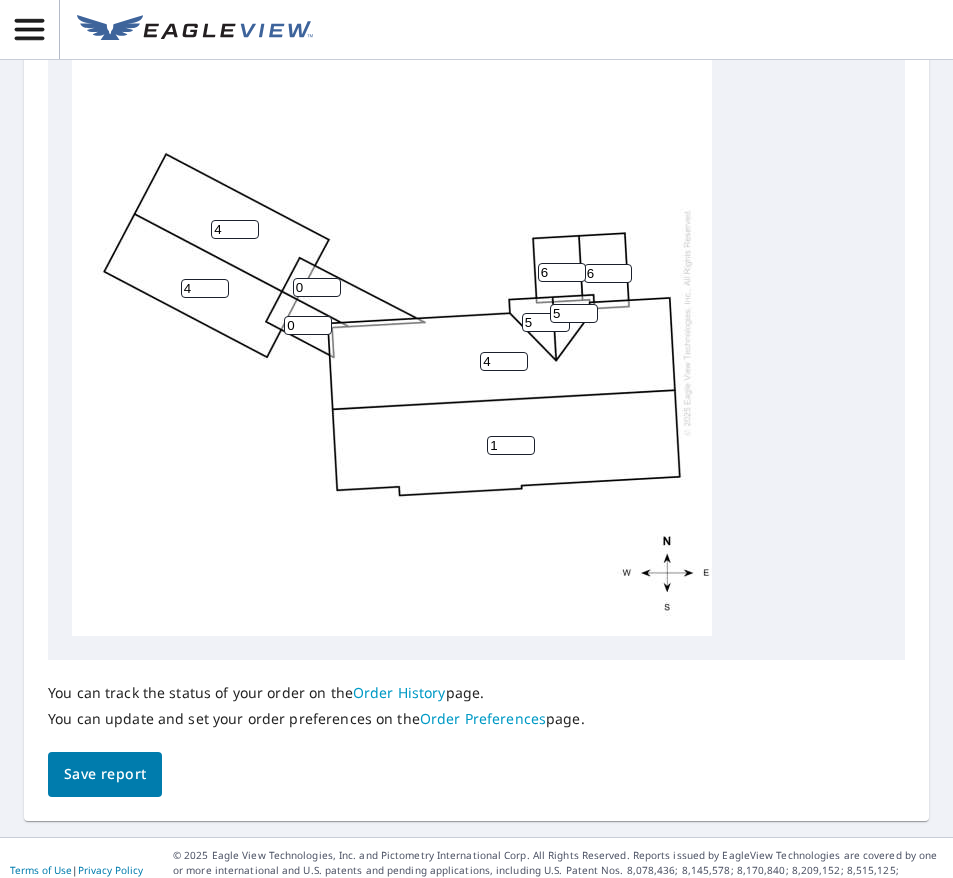 click on "1" at bounding box center (511, 445) 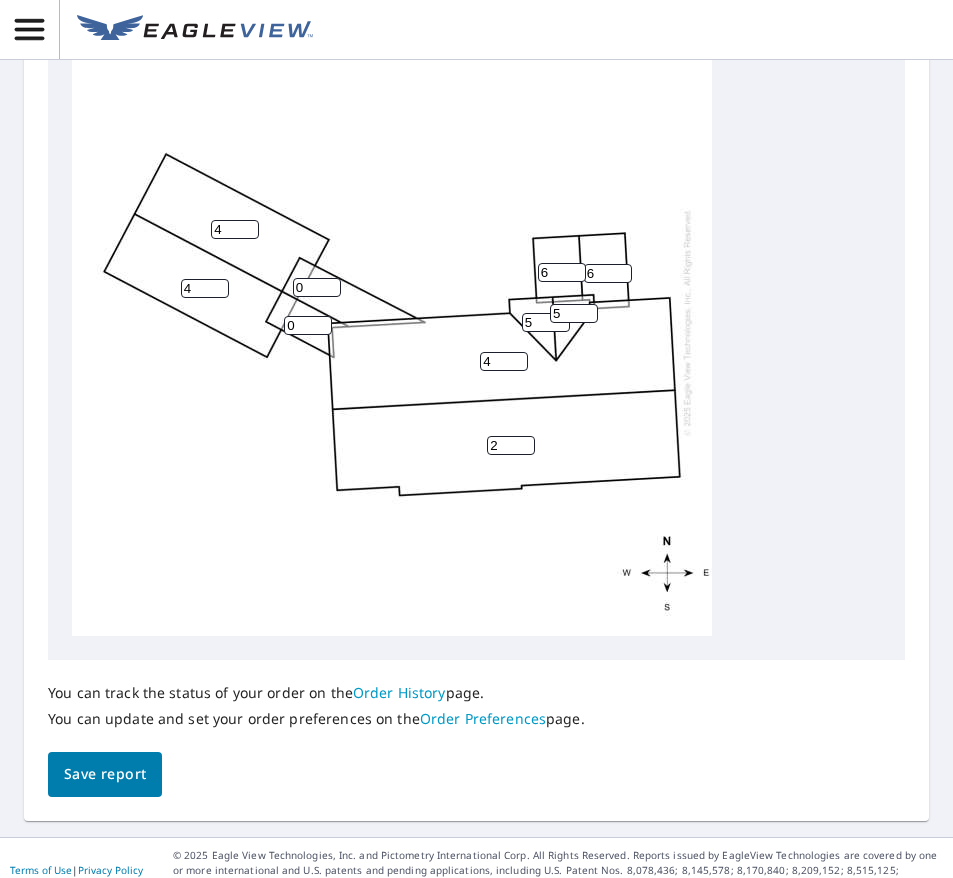 click on "2" at bounding box center (511, 445) 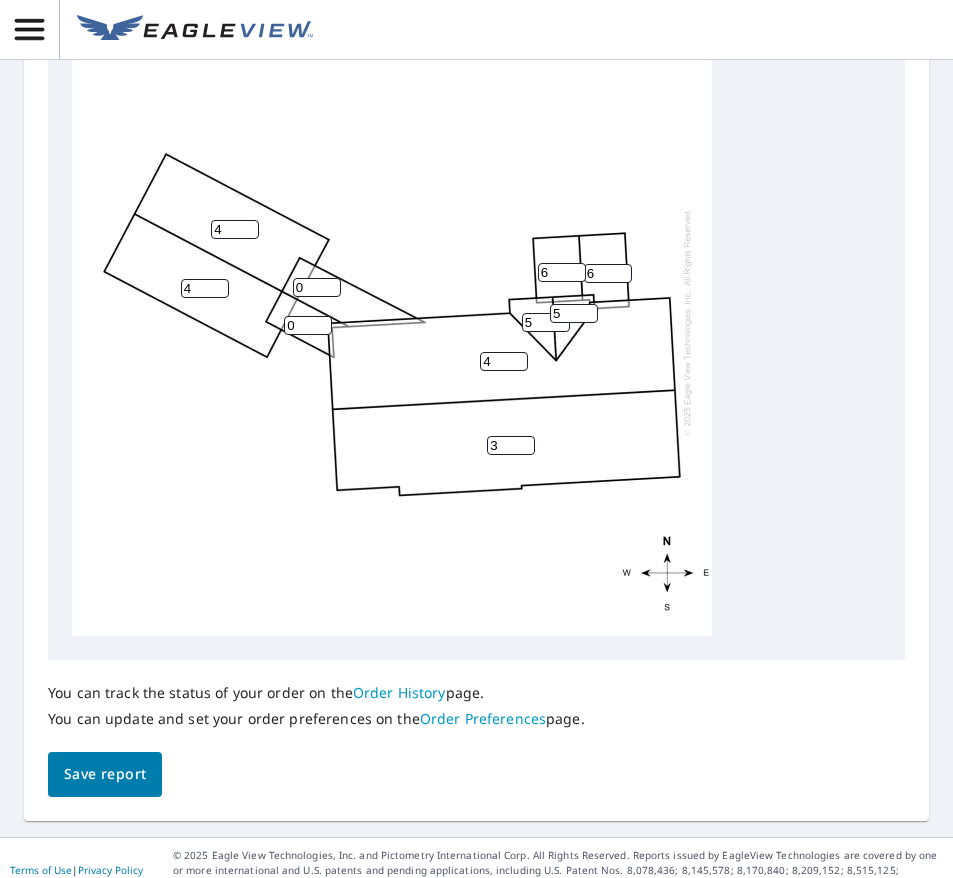 click on "3" at bounding box center (511, 445) 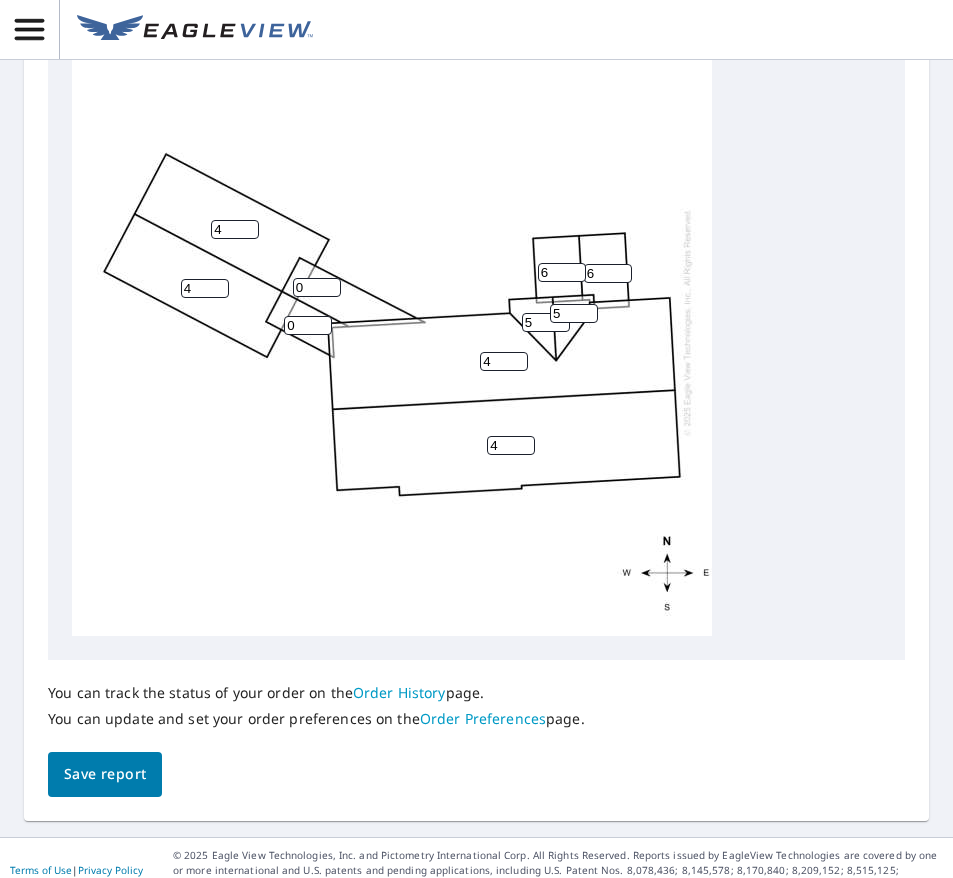 type on "4" 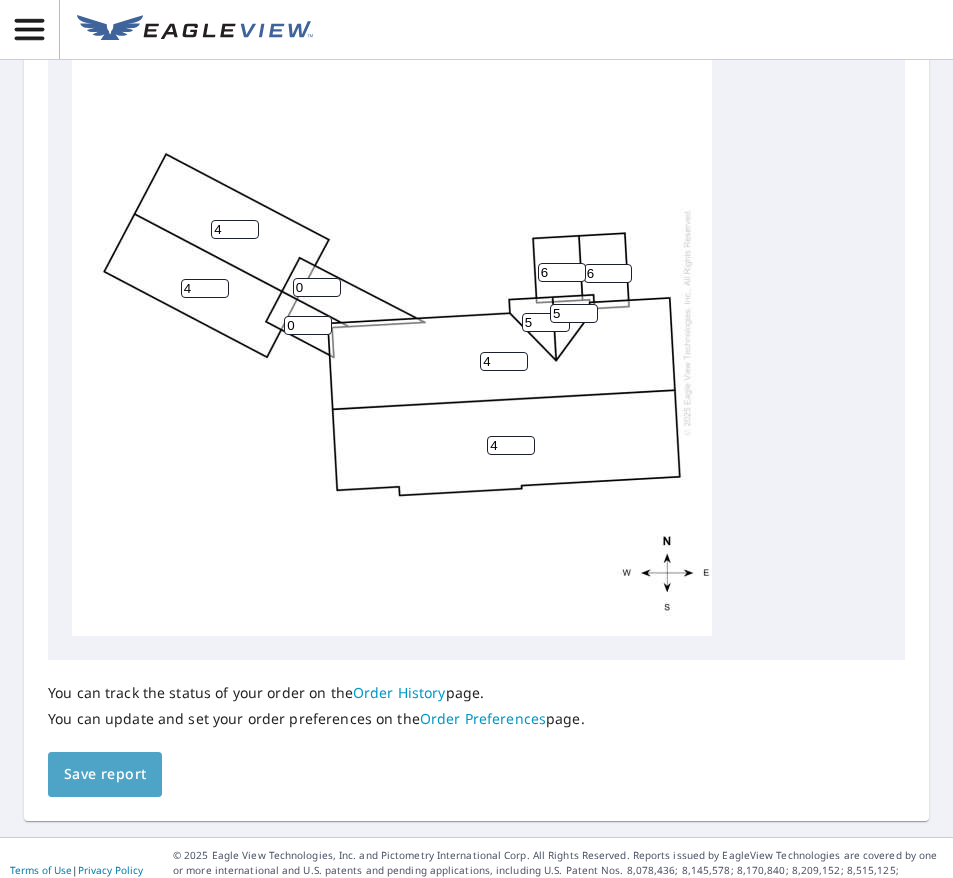 click on "Save report" at bounding box center [105, 774] 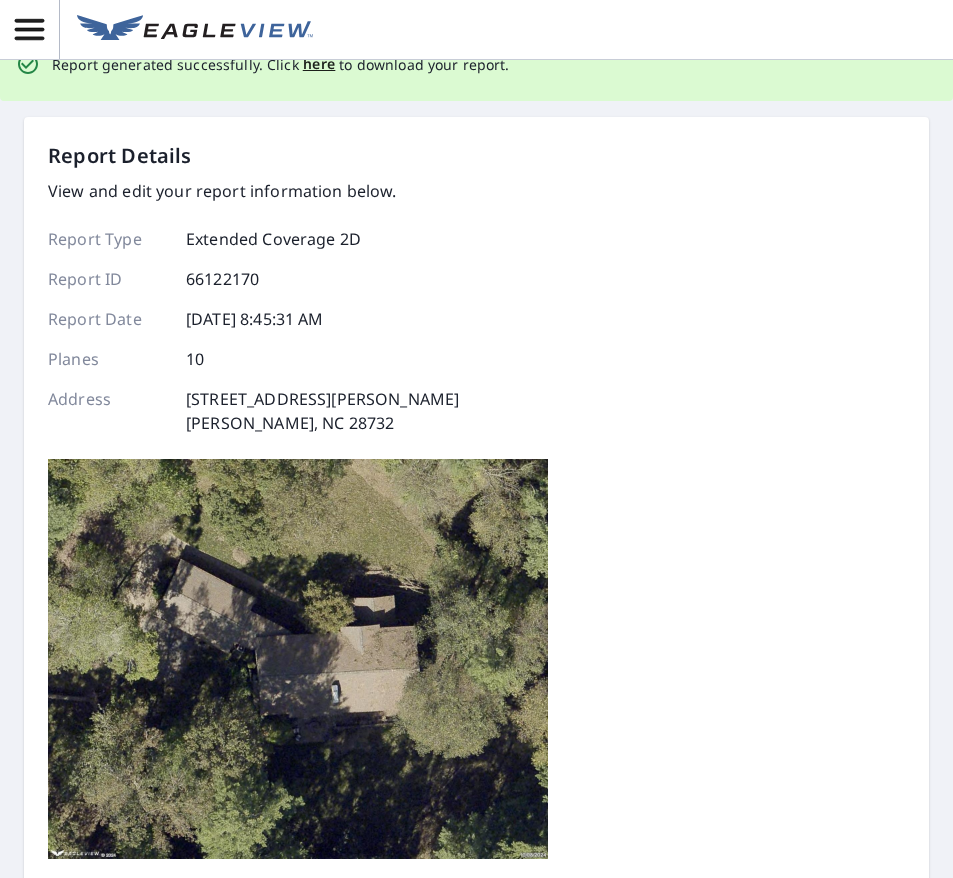 scroll, scrollTop: 0, scrollLeft: 0, axis: both 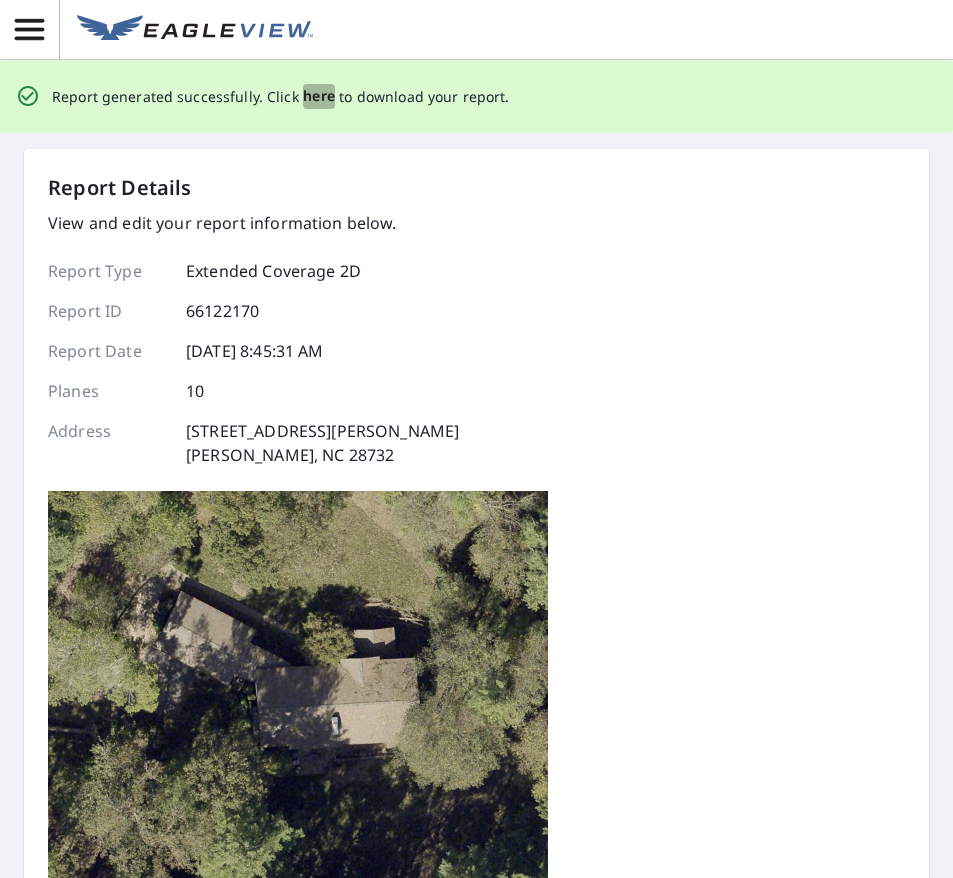 click on "here" at bounding box center (319, 96) 